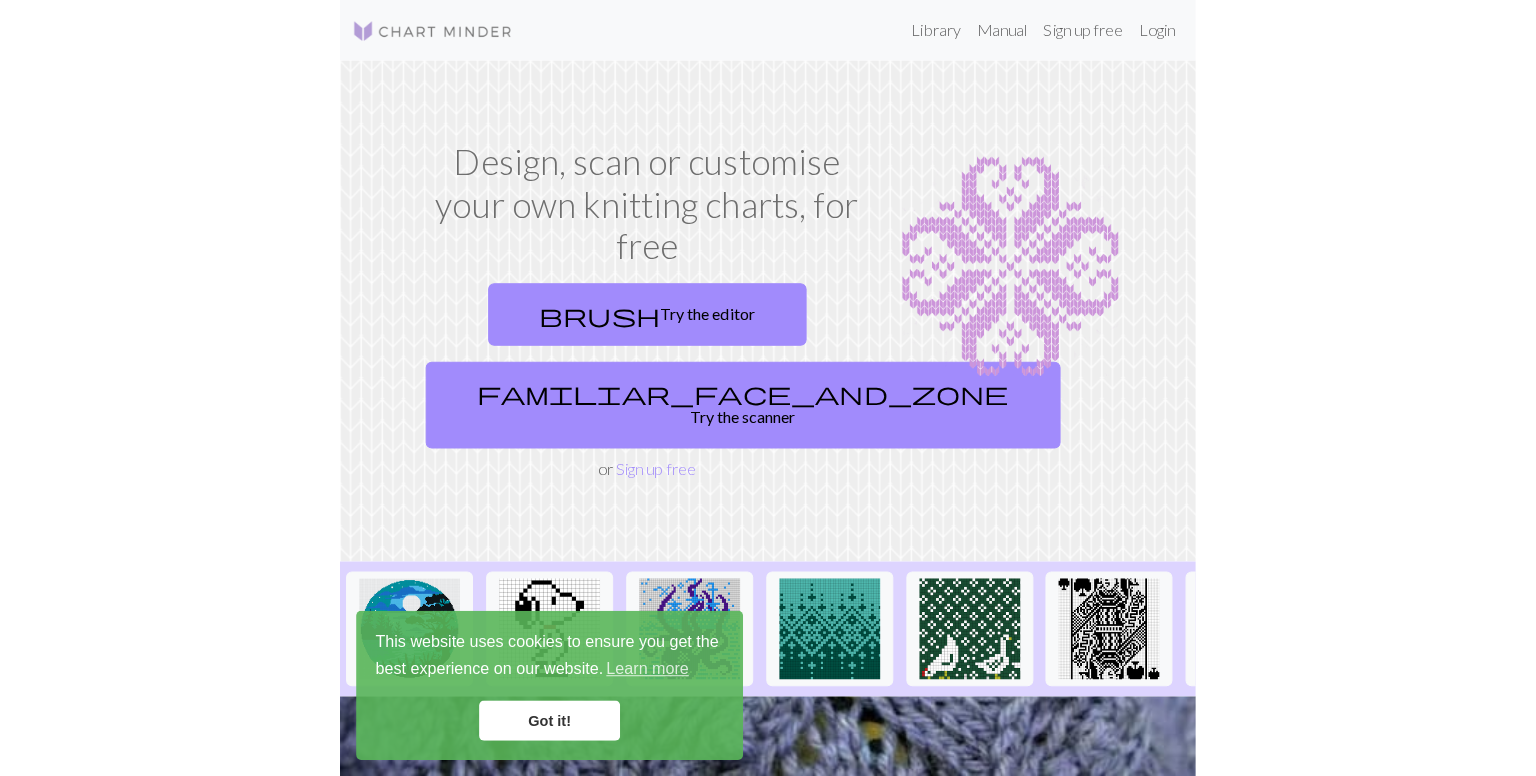 scroll, scrollTop: 0, scrollLeft: 0, axis: both 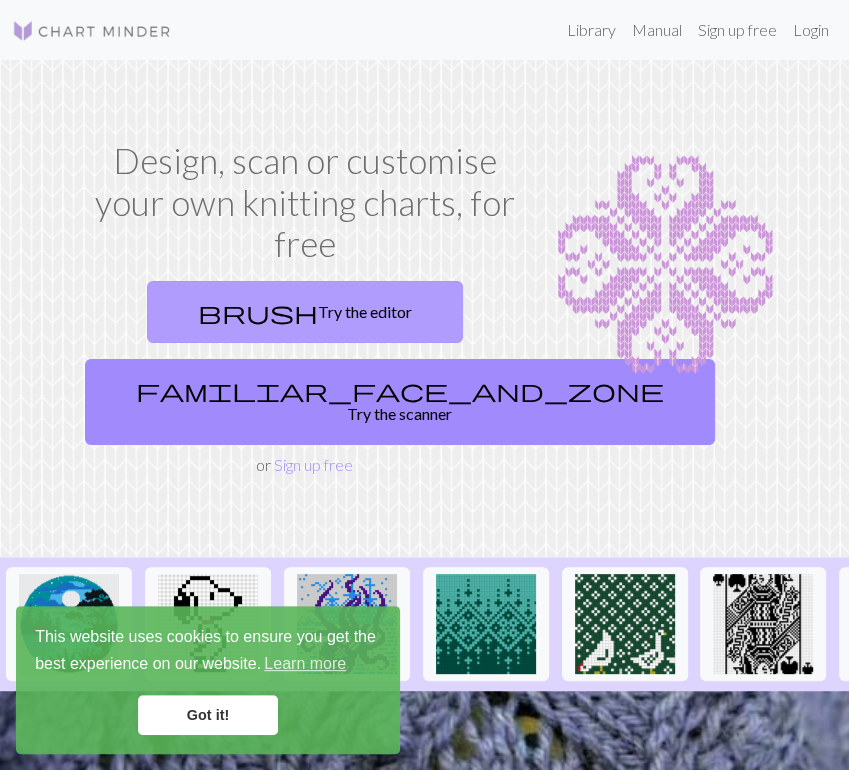 drag, startPoint x: 0, startPoint y: 0, endPoint x: 347, endPoint y: 305, distance: 461.98917 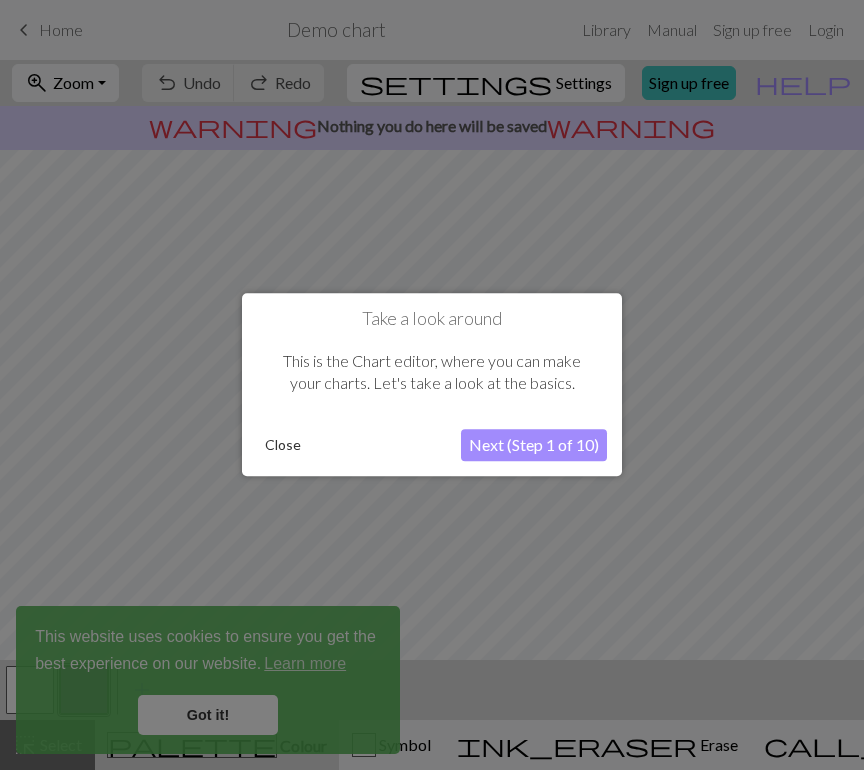 click on "Close" at bounding box center (283, 446) 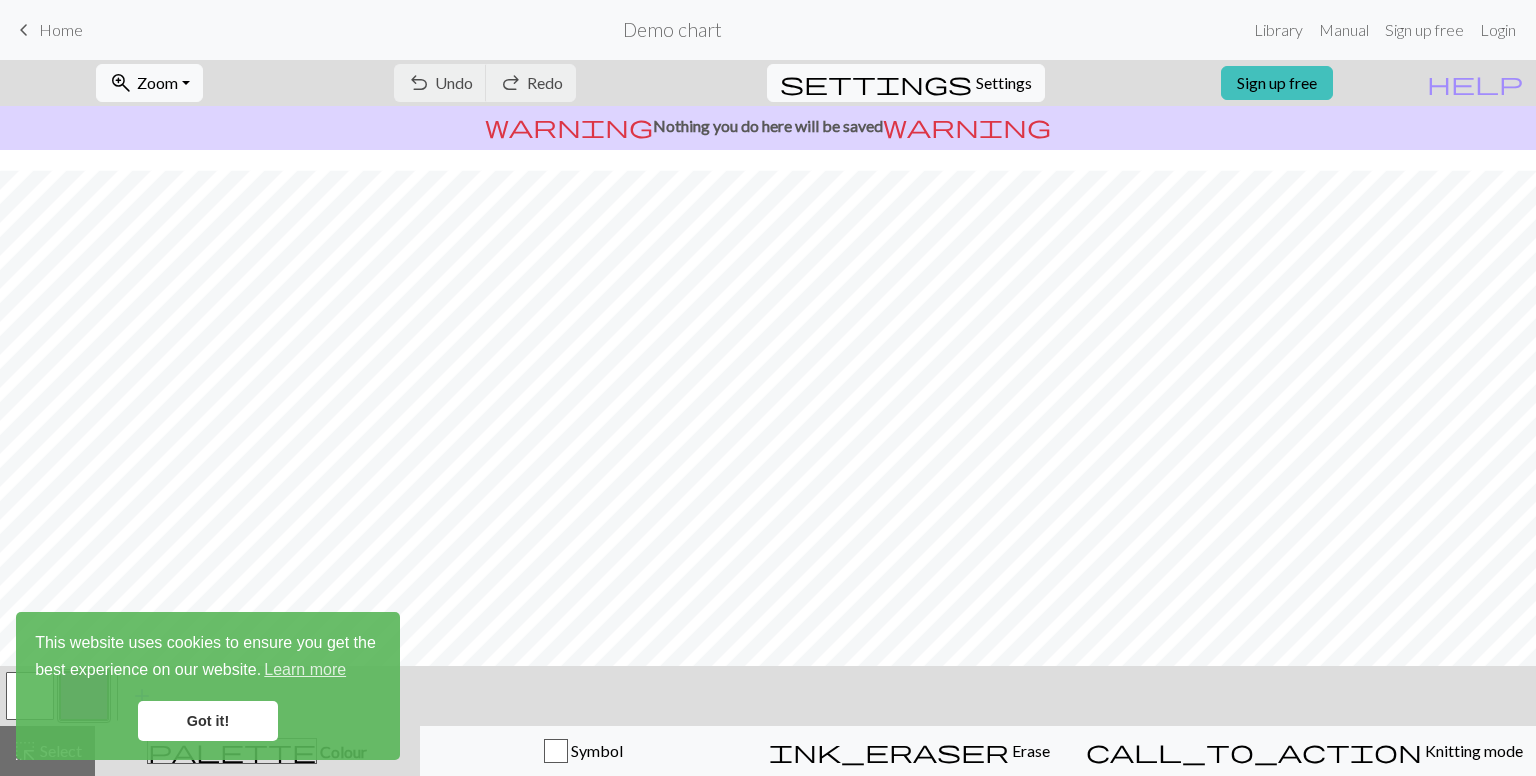scroll, scrollTop: 228, scrollLeft: 0, axis: vertical 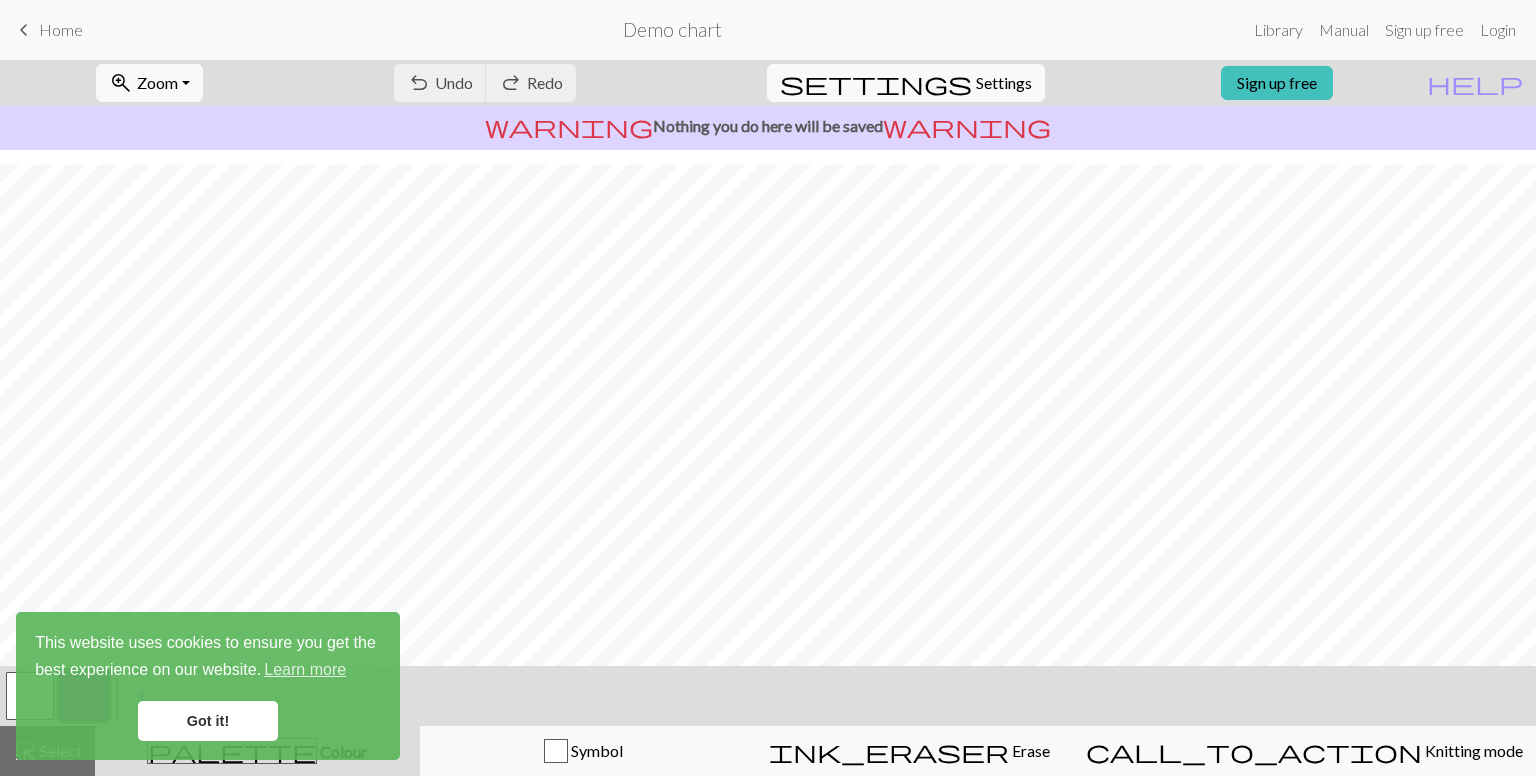 click on "keyboard_arrow_left" at bounding box center [24, 30] 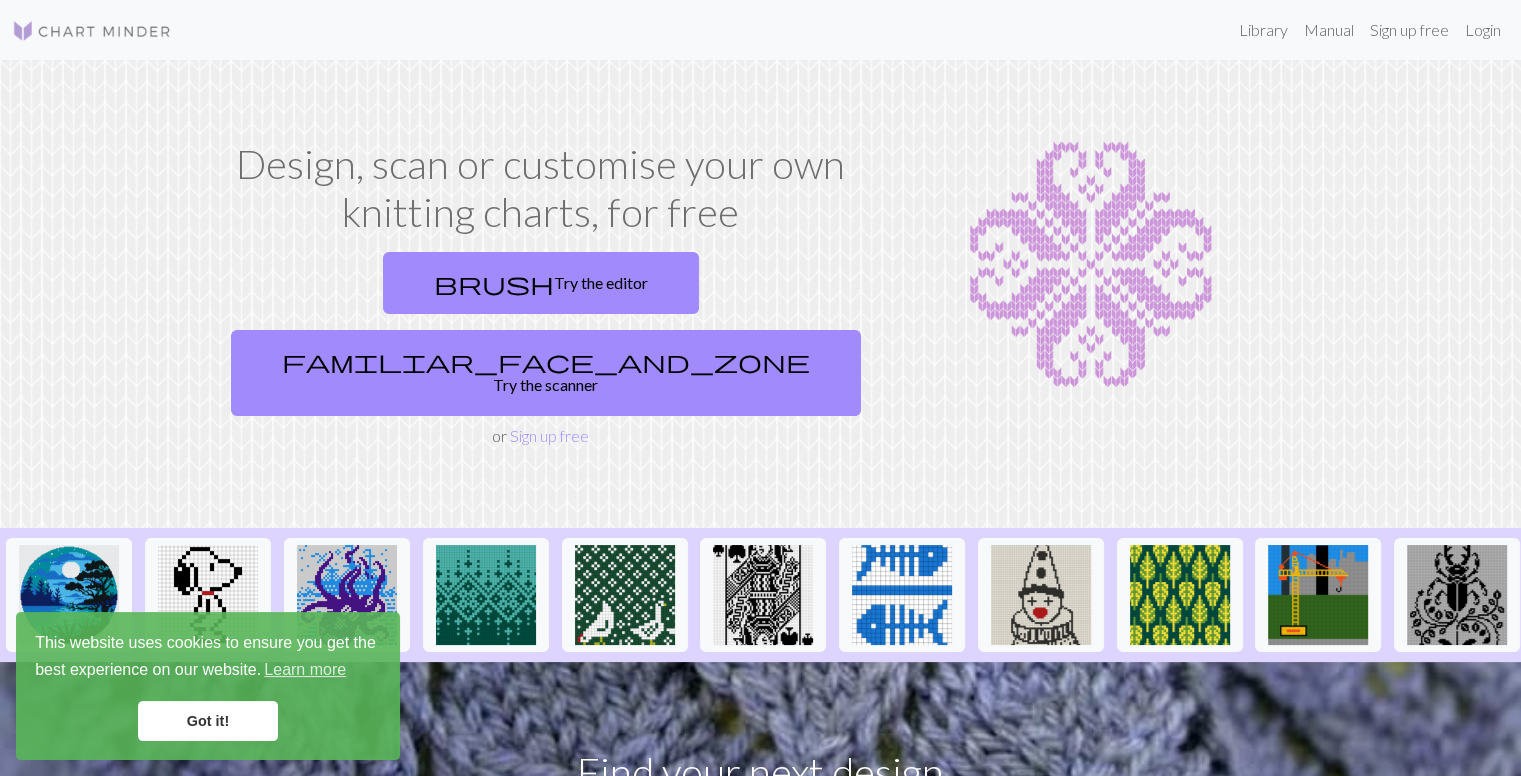 click on "Got it!" at bounding box center [208, 721] 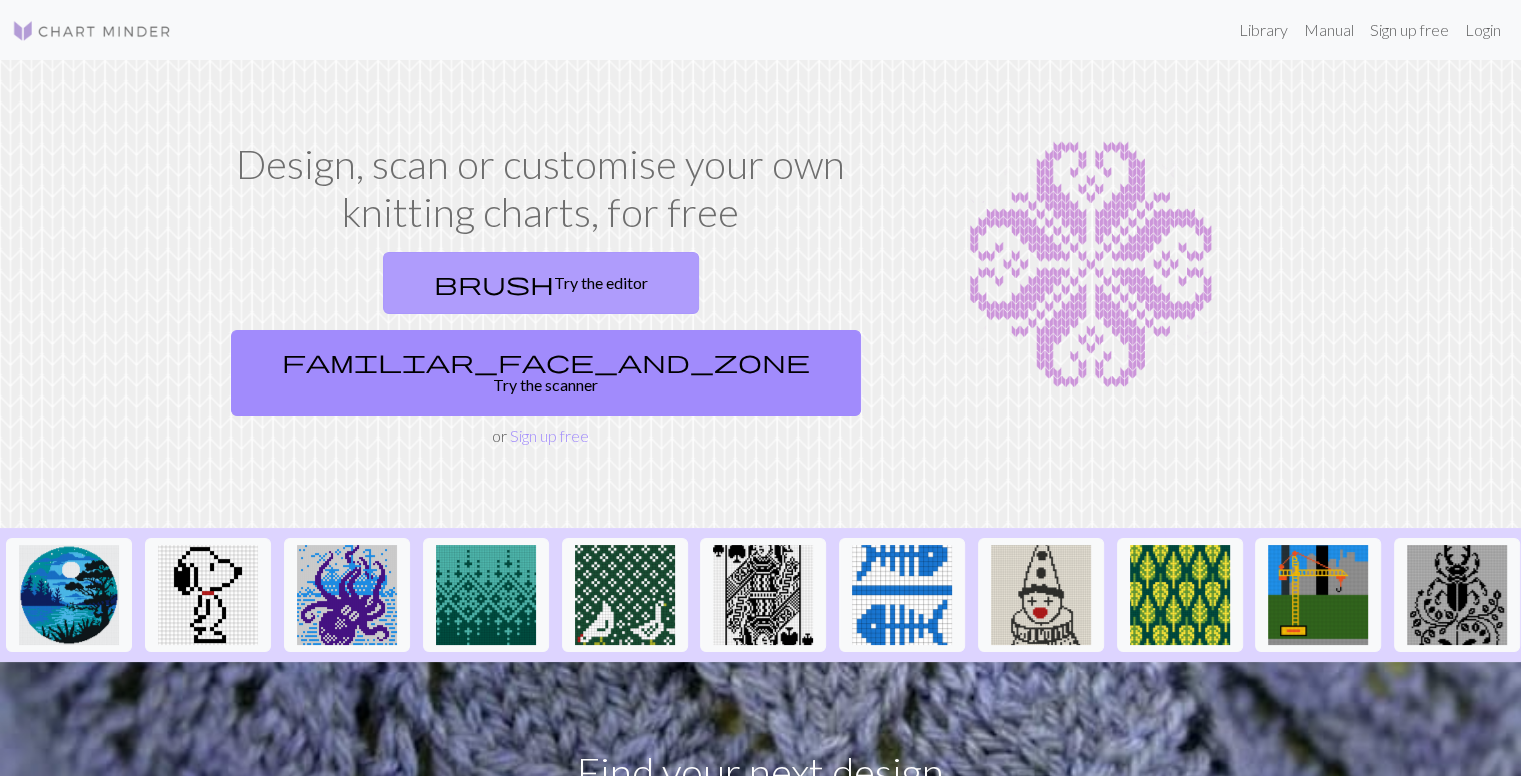 click on "brush  Try the editor" at bounding box center [541, 283] 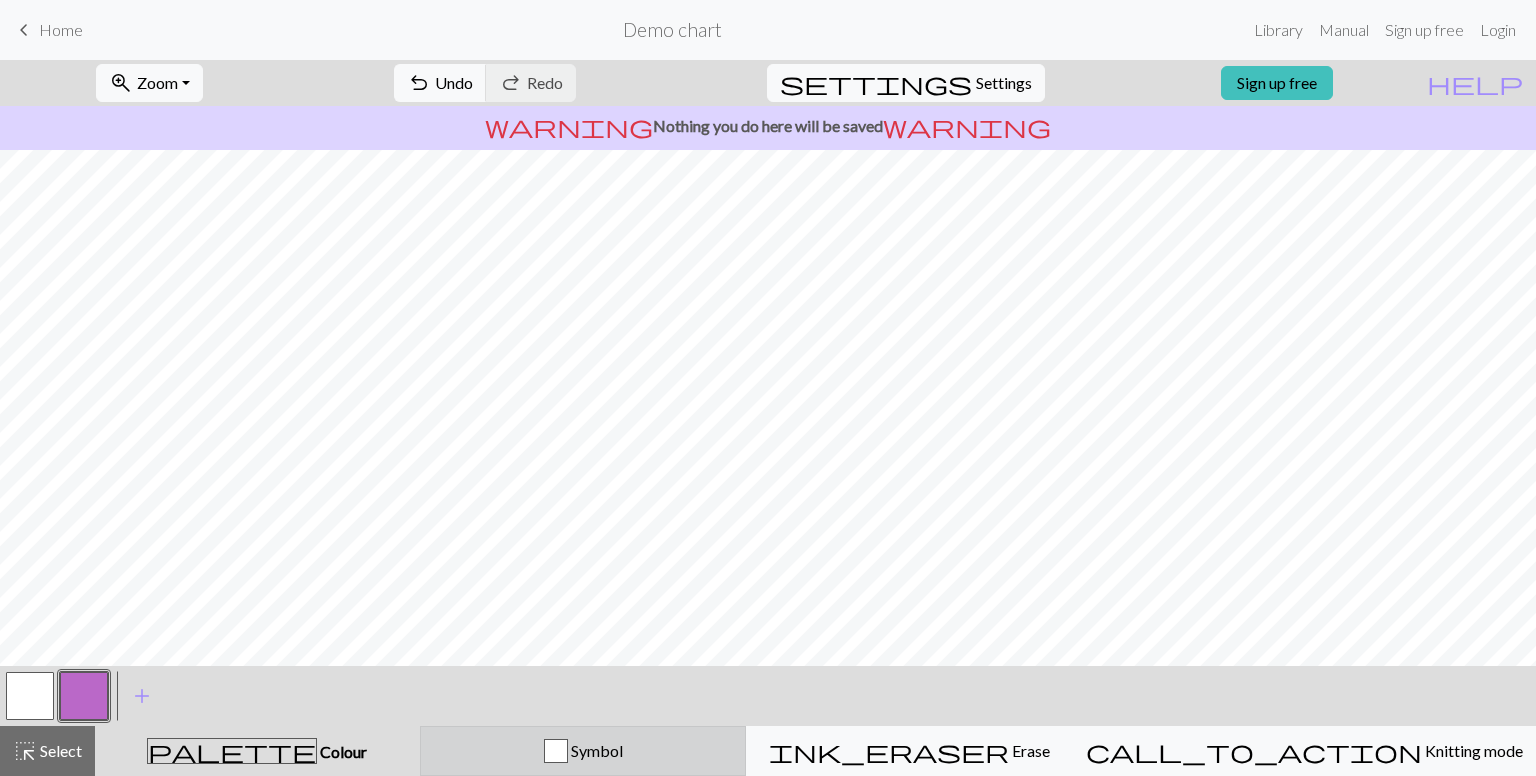click on "Symbol" at bounding box center [583, 751] 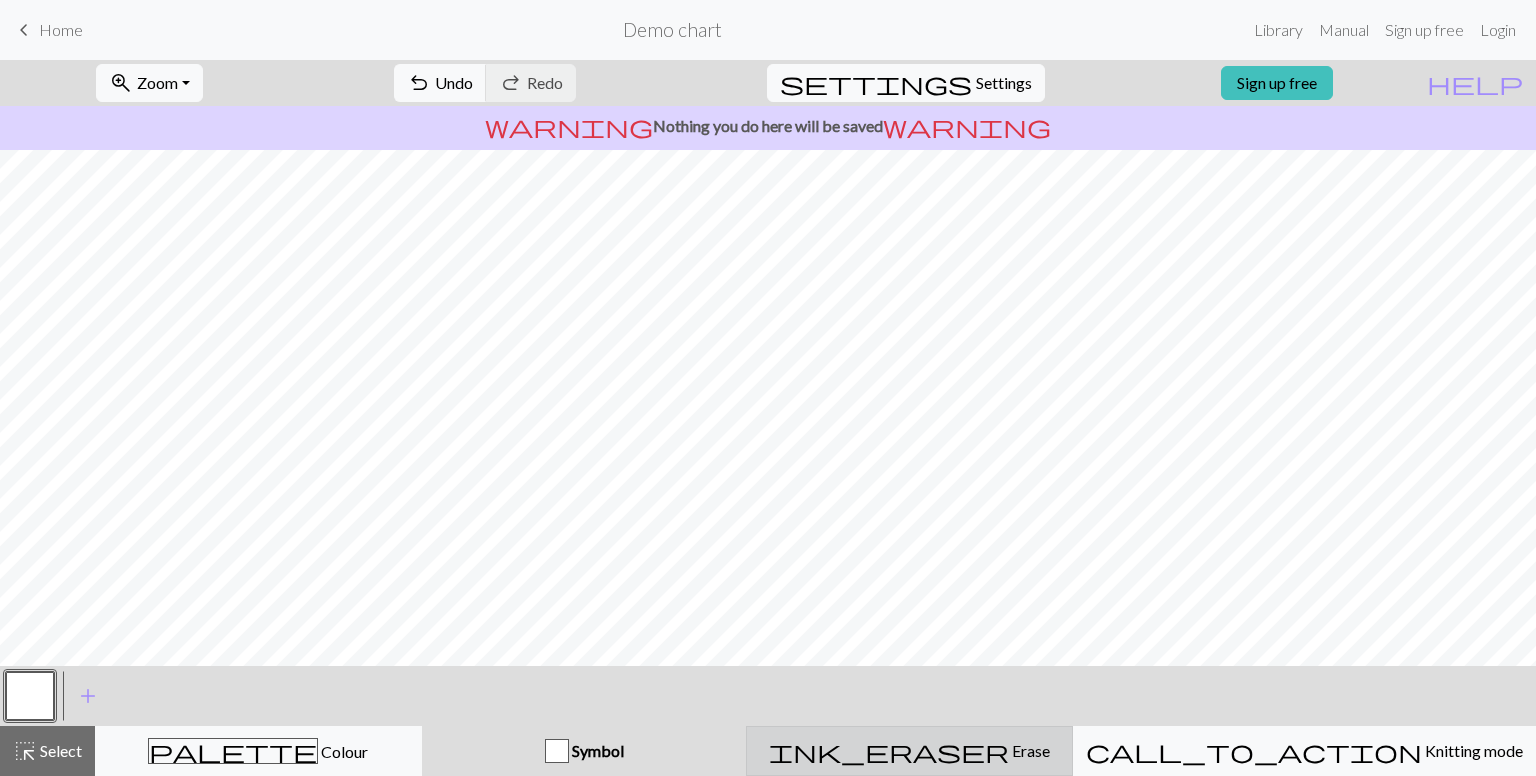 click on "ink_eraser   Erase   Erase" at bounding box center [909, 751] 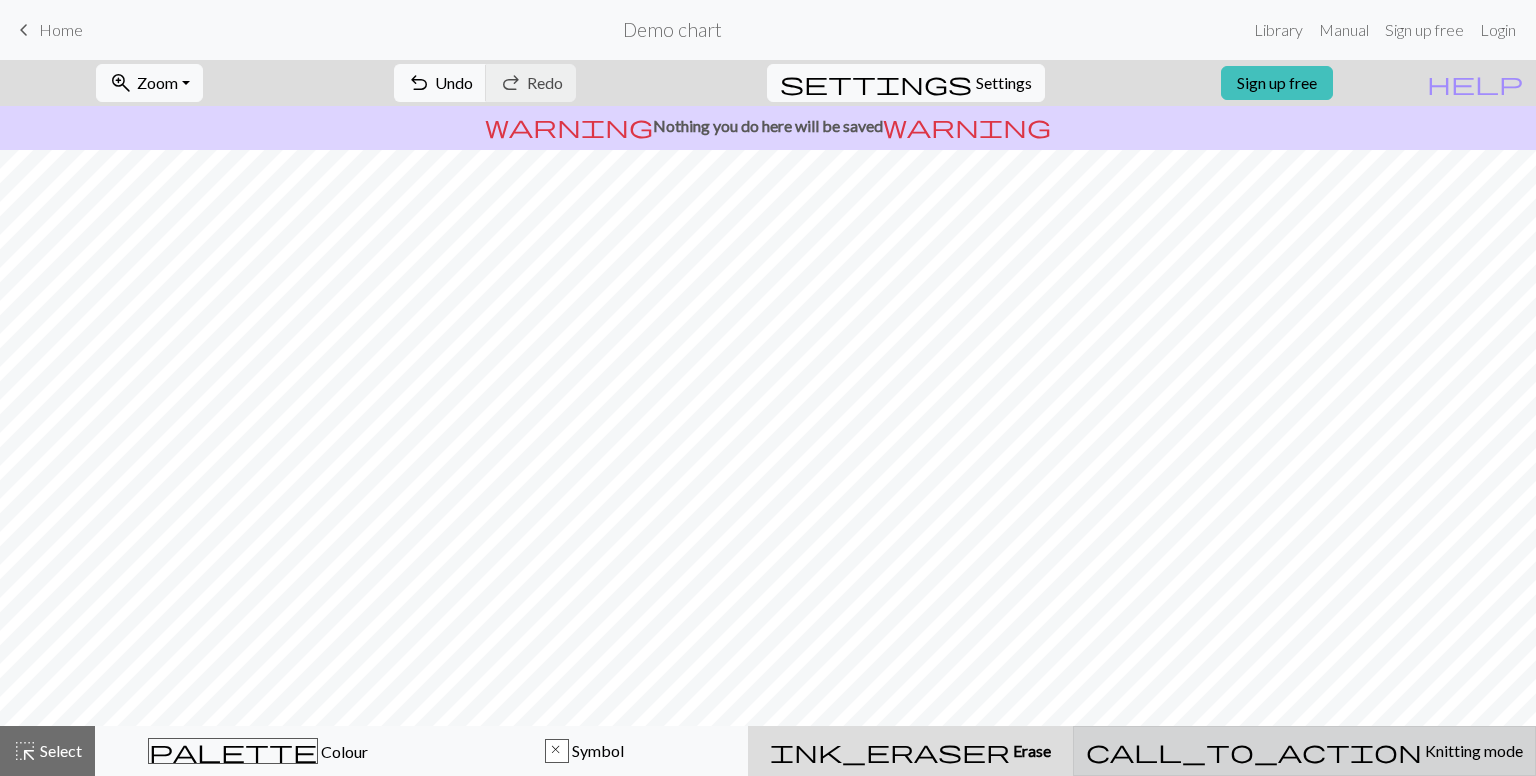 click on "call_to_action   Knitting mode   Knitting mode" at bounding box center (1304, 751) 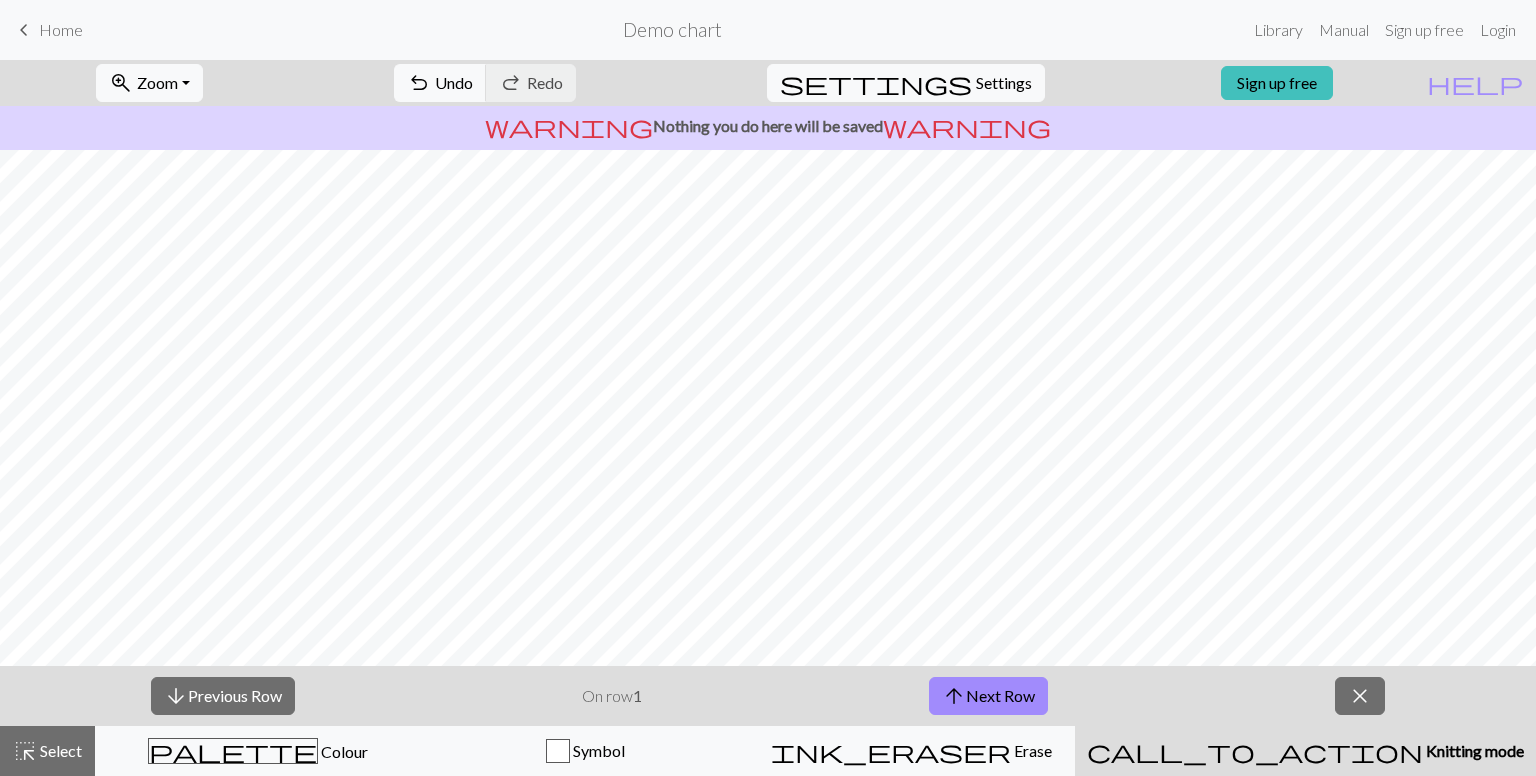 click on "call_to_action" at bounding box center (1255, 751) 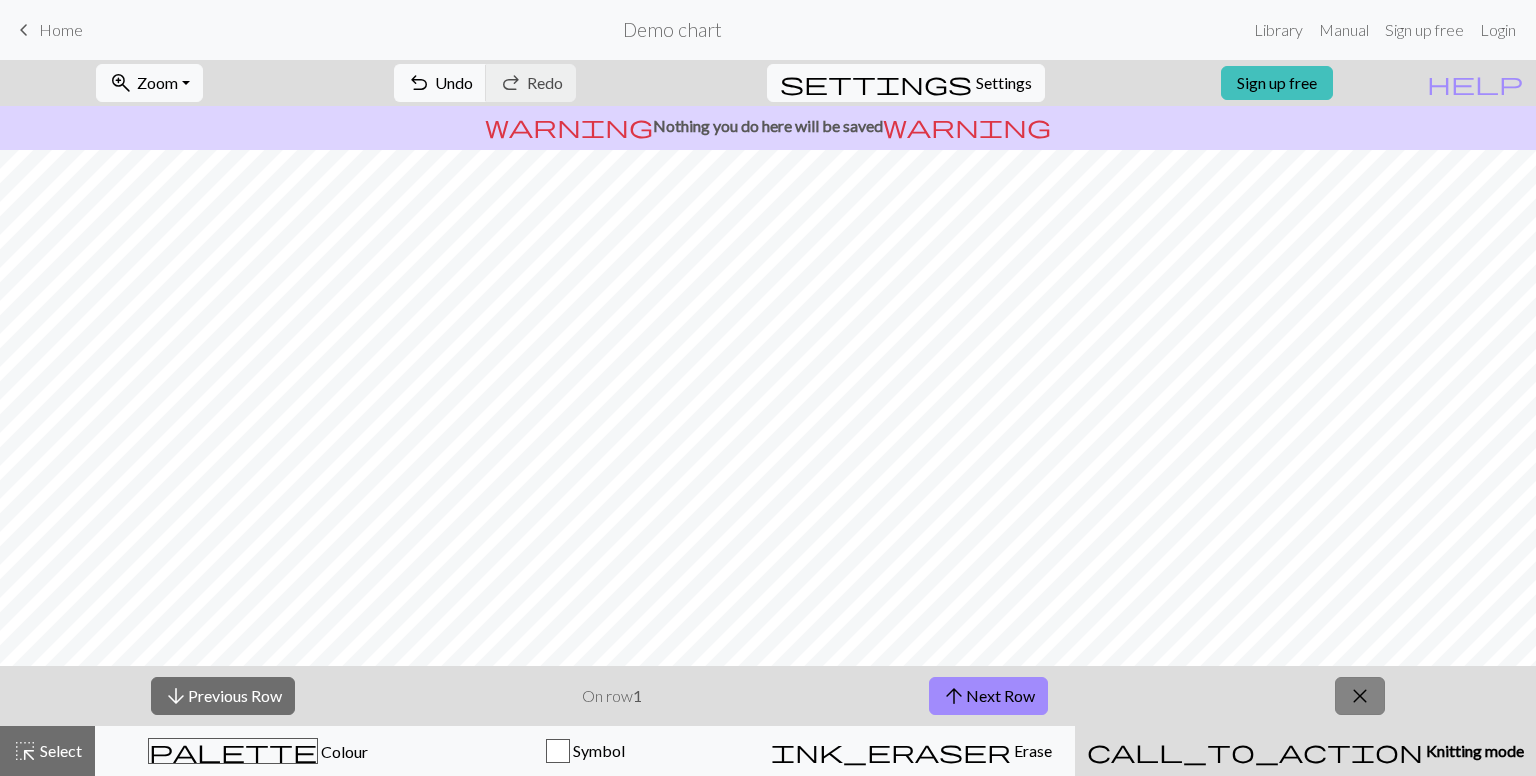 click on "close" at bounding box center [1360, 696] 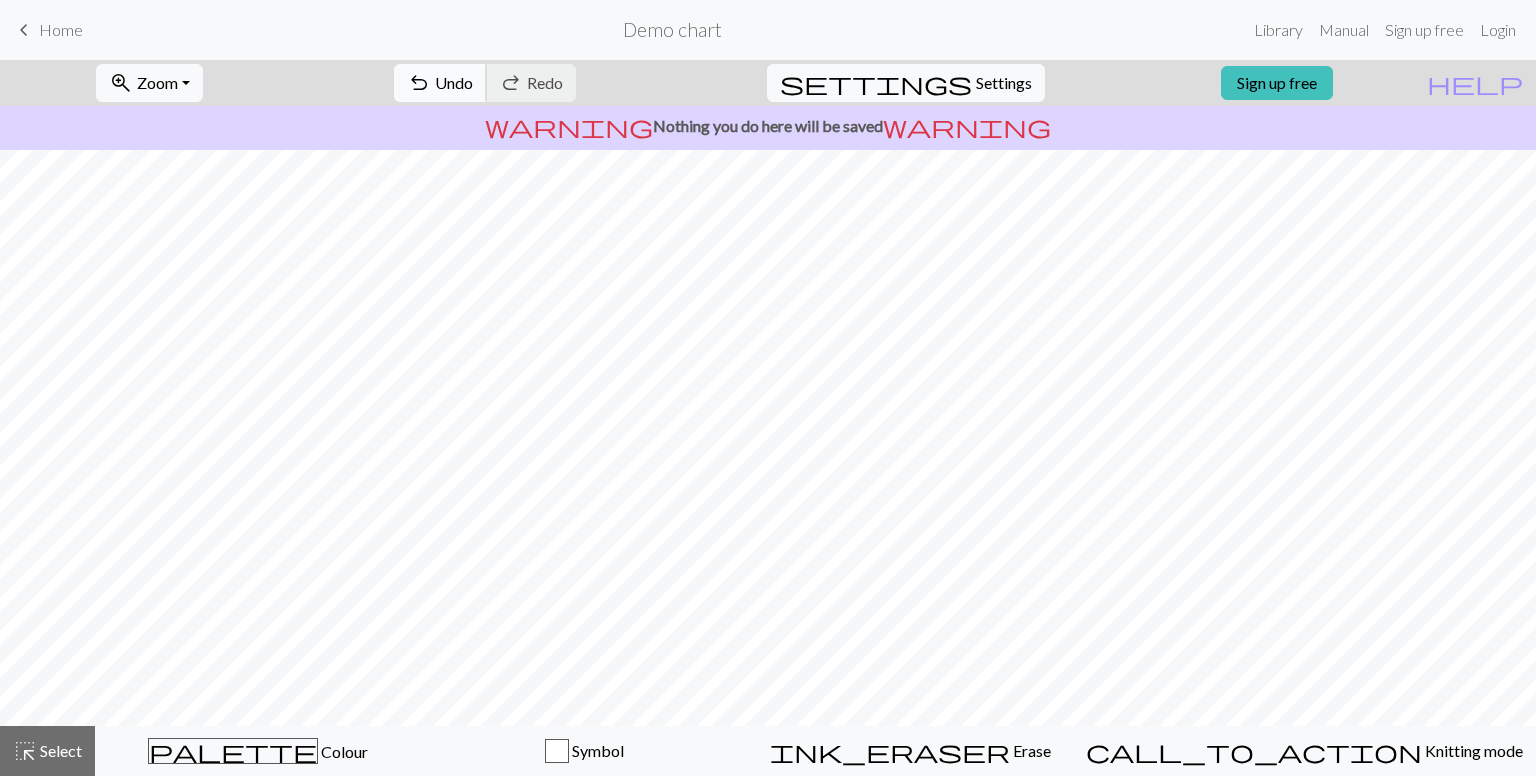 click on "Undo" at bounding box center (454, 82) 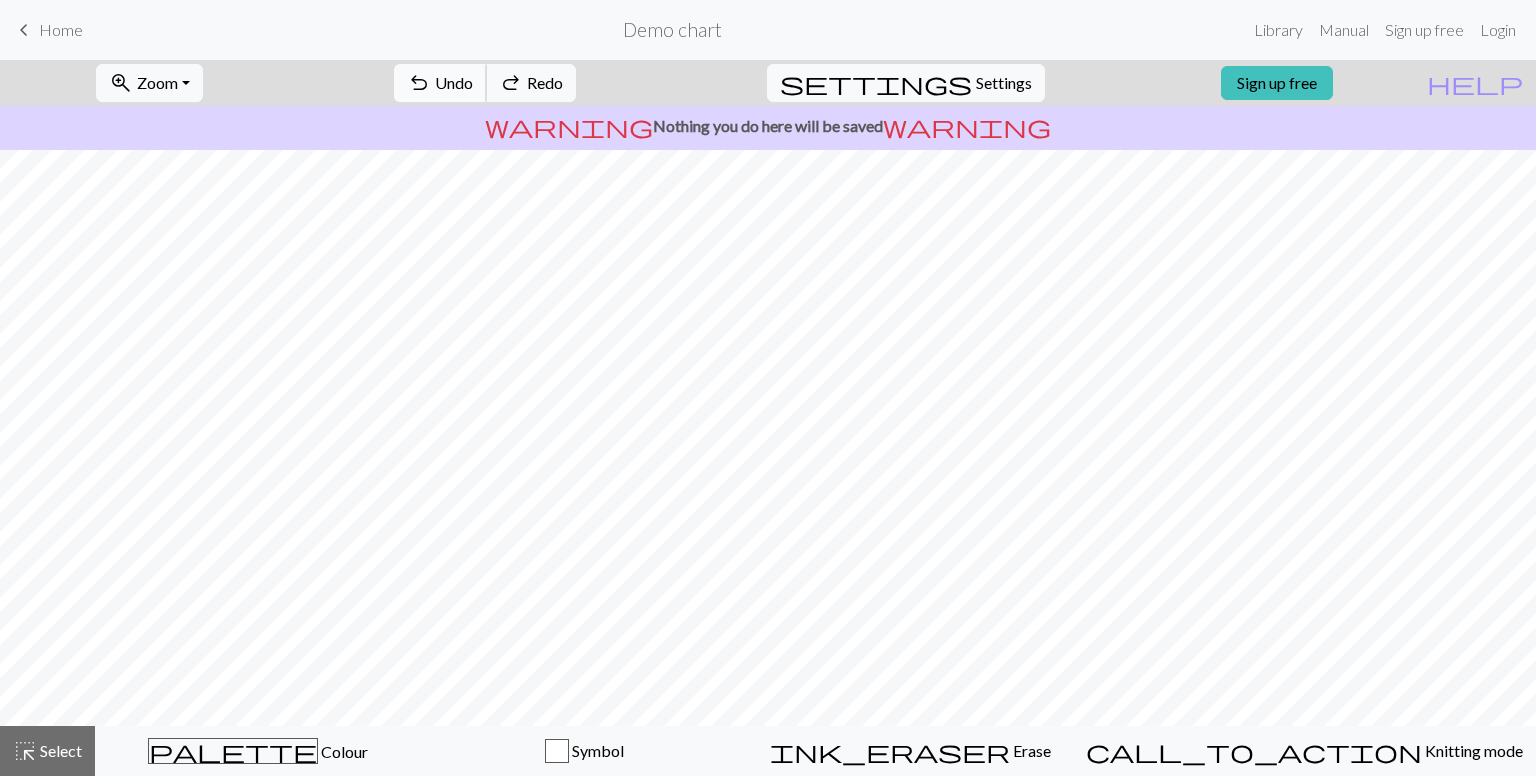 click on "Undo" at bounding box center [454, 82] 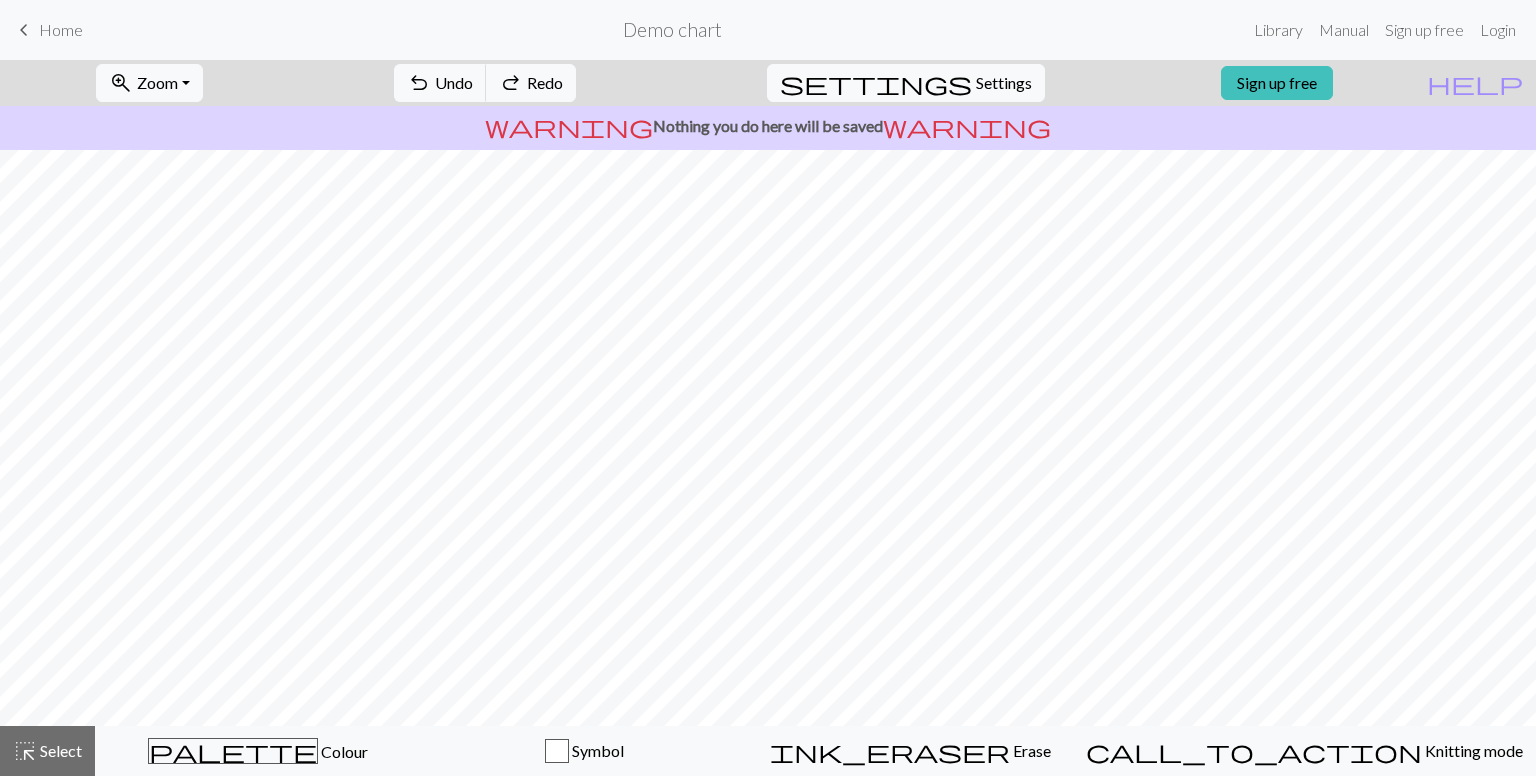 click on "undo Undo Undo redo Redo Redo" at bounding box center [485, 83] 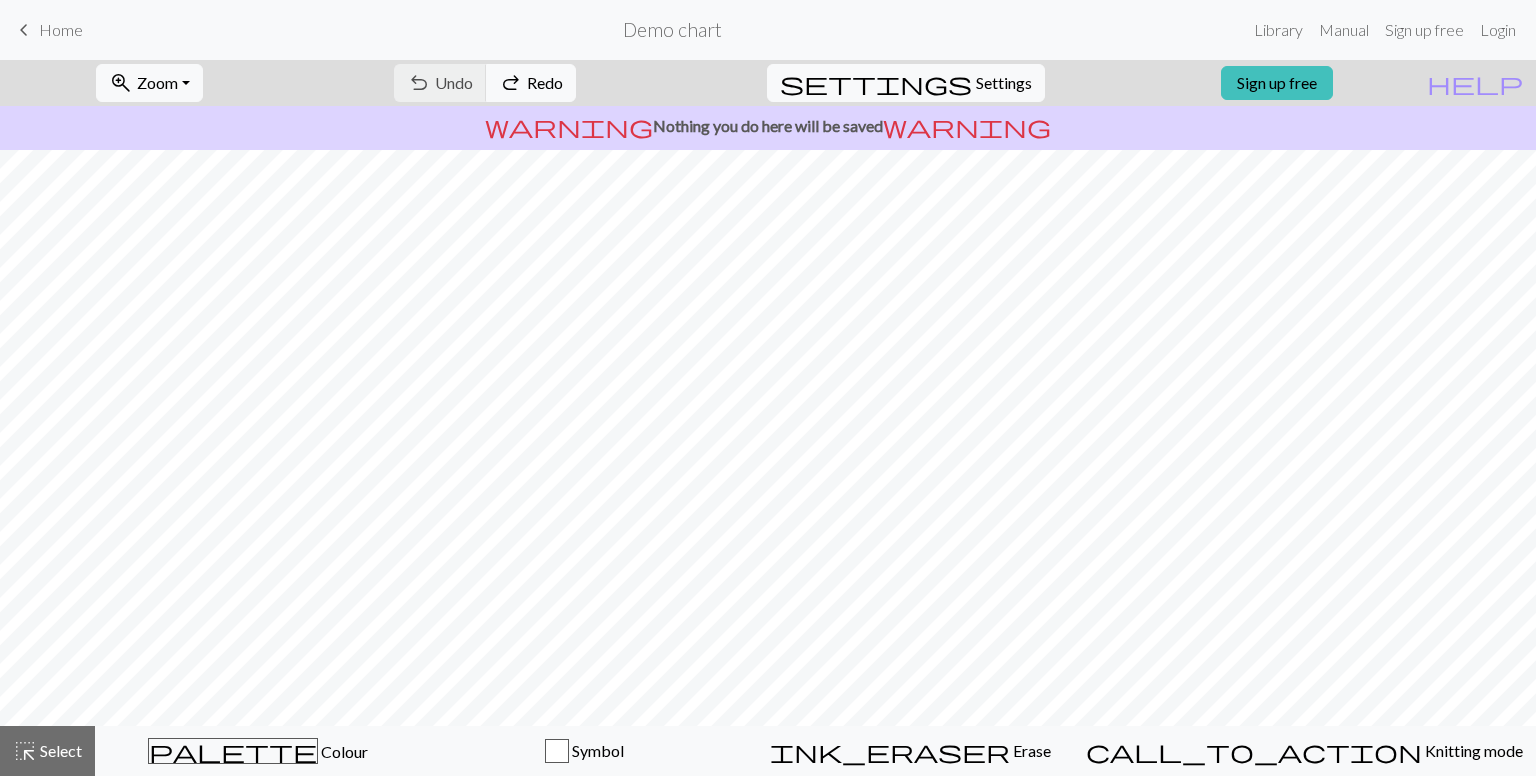 click on "undo Undo Undo redo Redo Redo" at bounding box center [485, 83] 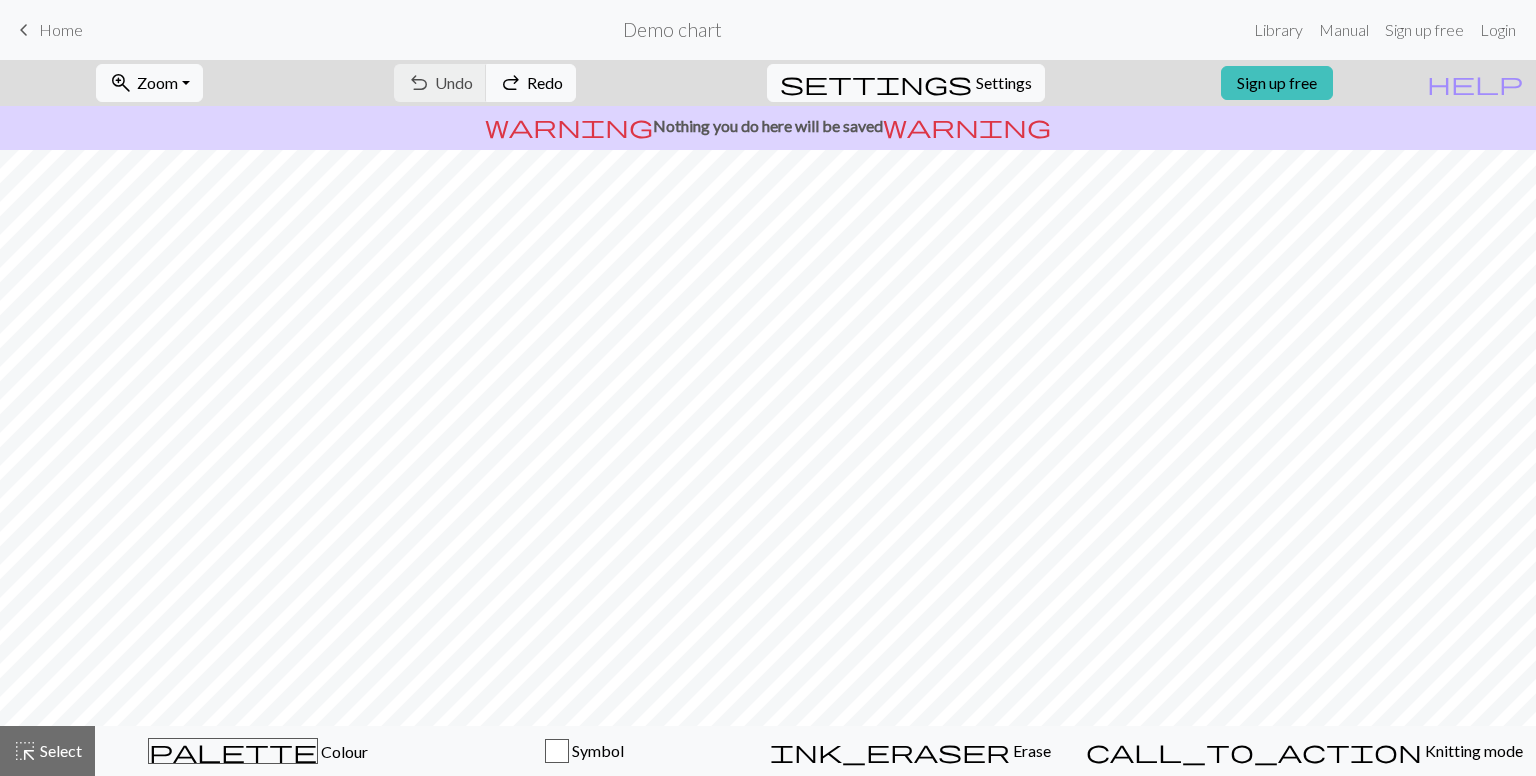 click on "Demo chart" at bounding box center [672, 29] 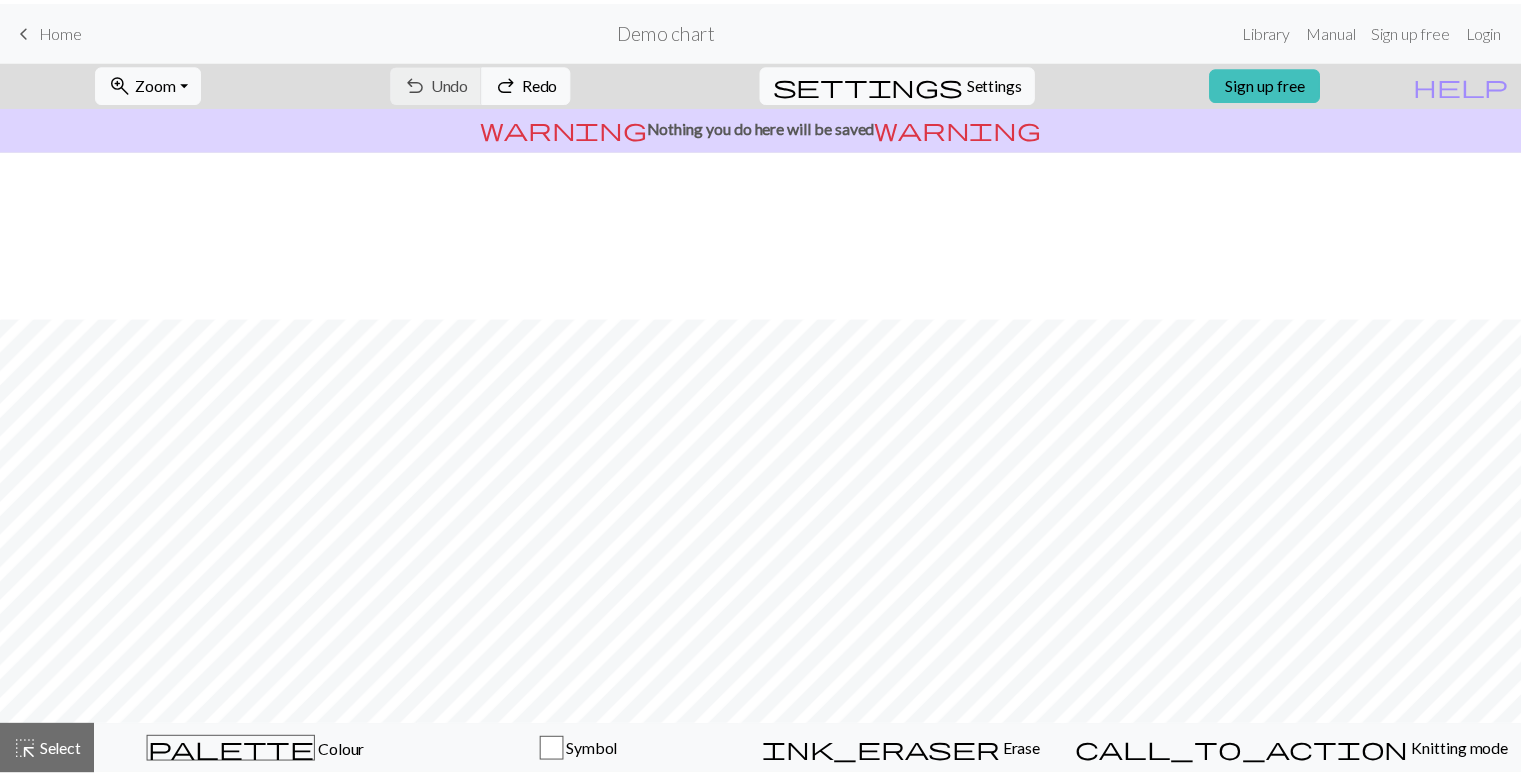 scroll, scrollTop: 168, scrollLeft: 0, axis: vertical 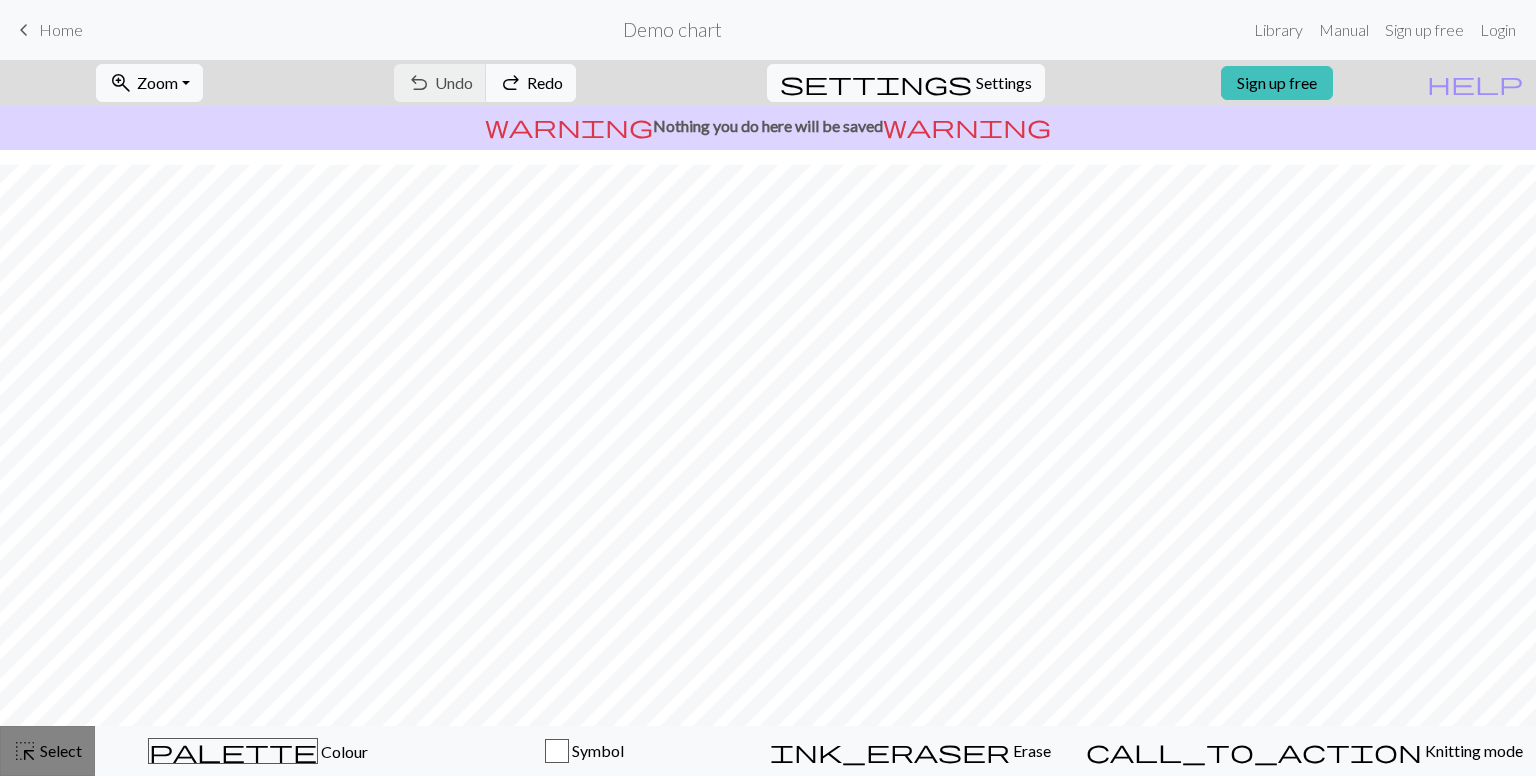 click on "highlight_alt   Select   Select" at bounding box center (47, 751) 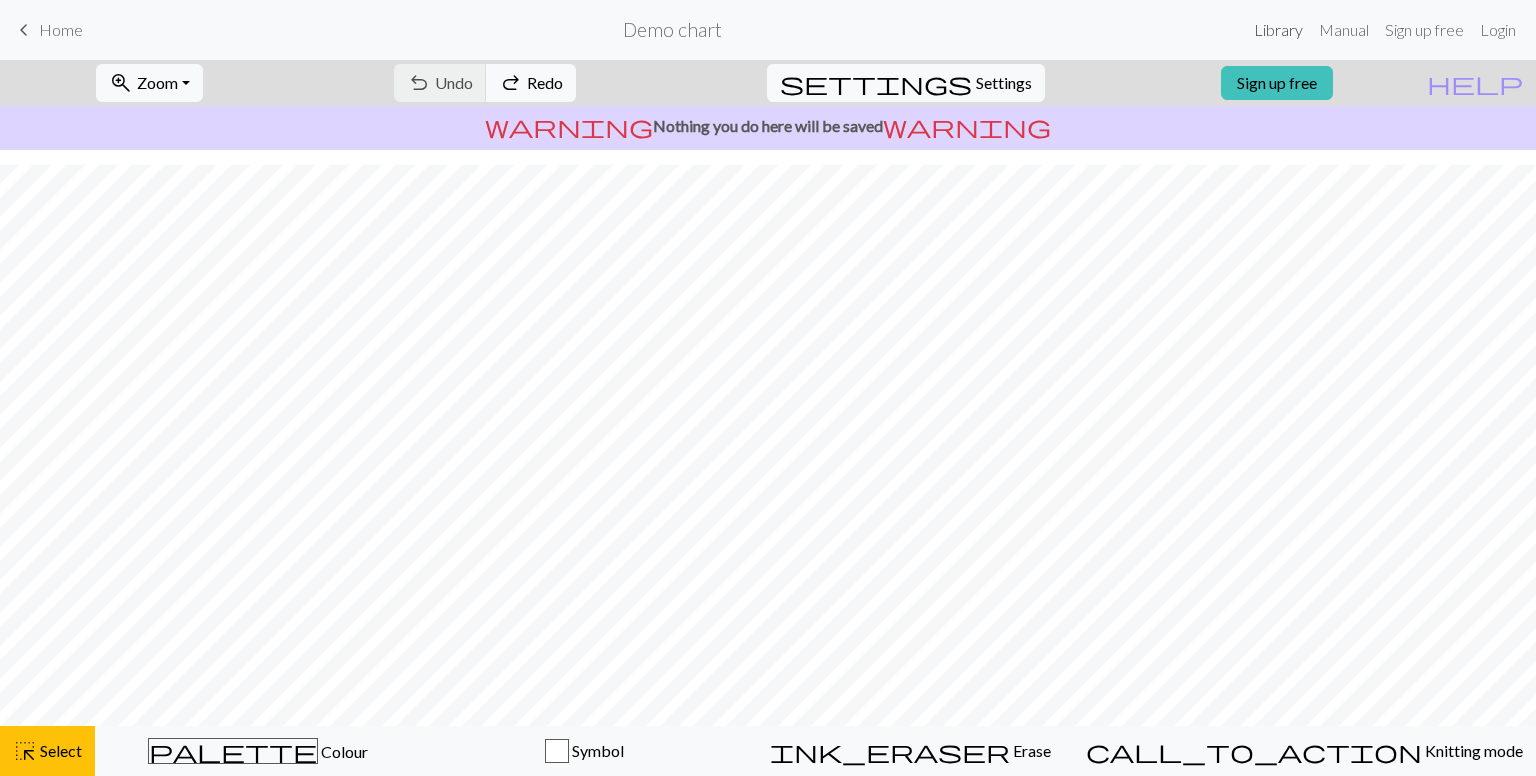 click on "Library" at bounding box center (1278, 30) 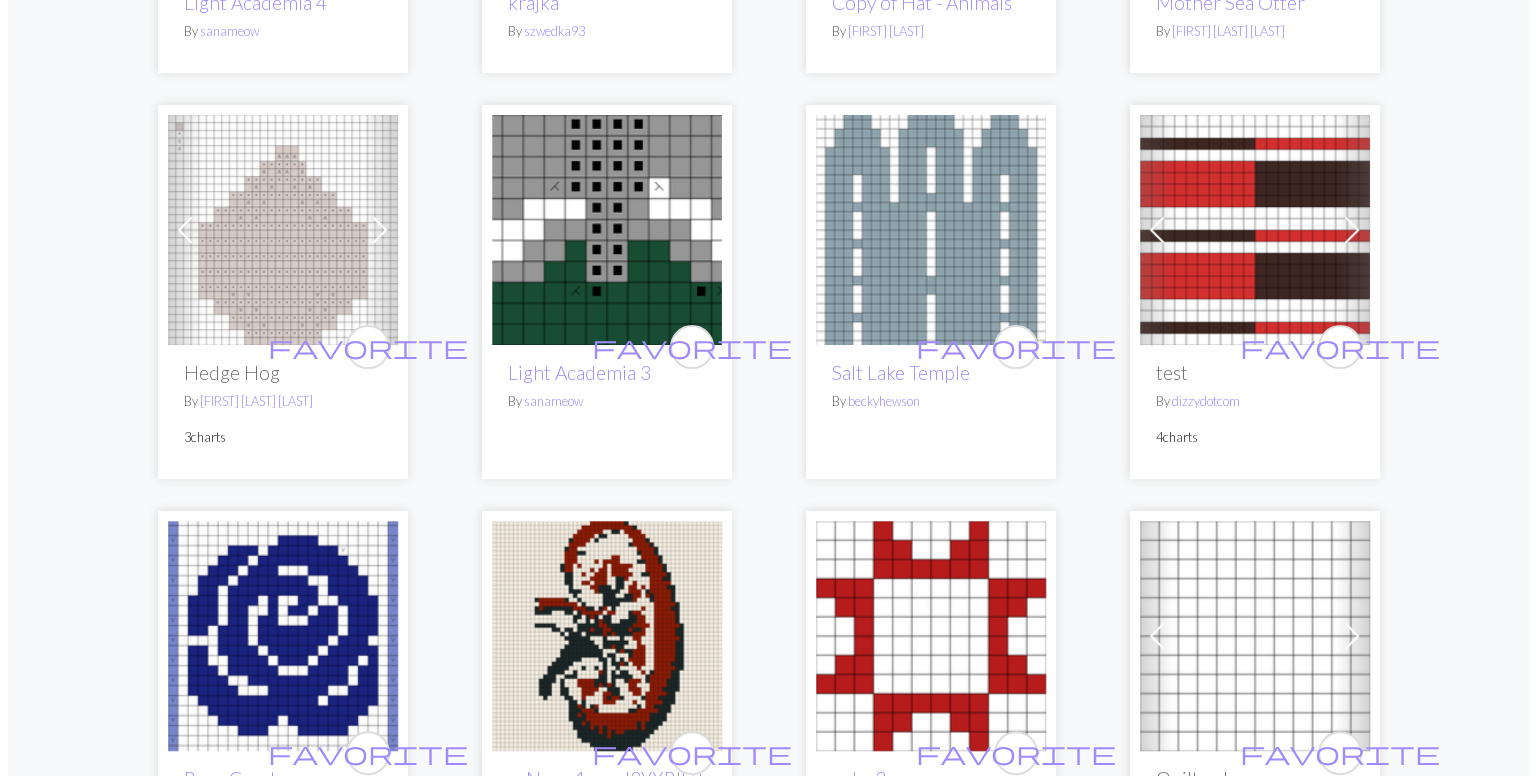 scroll, scrollTop: 0, scrollLeft: 0, axis: both 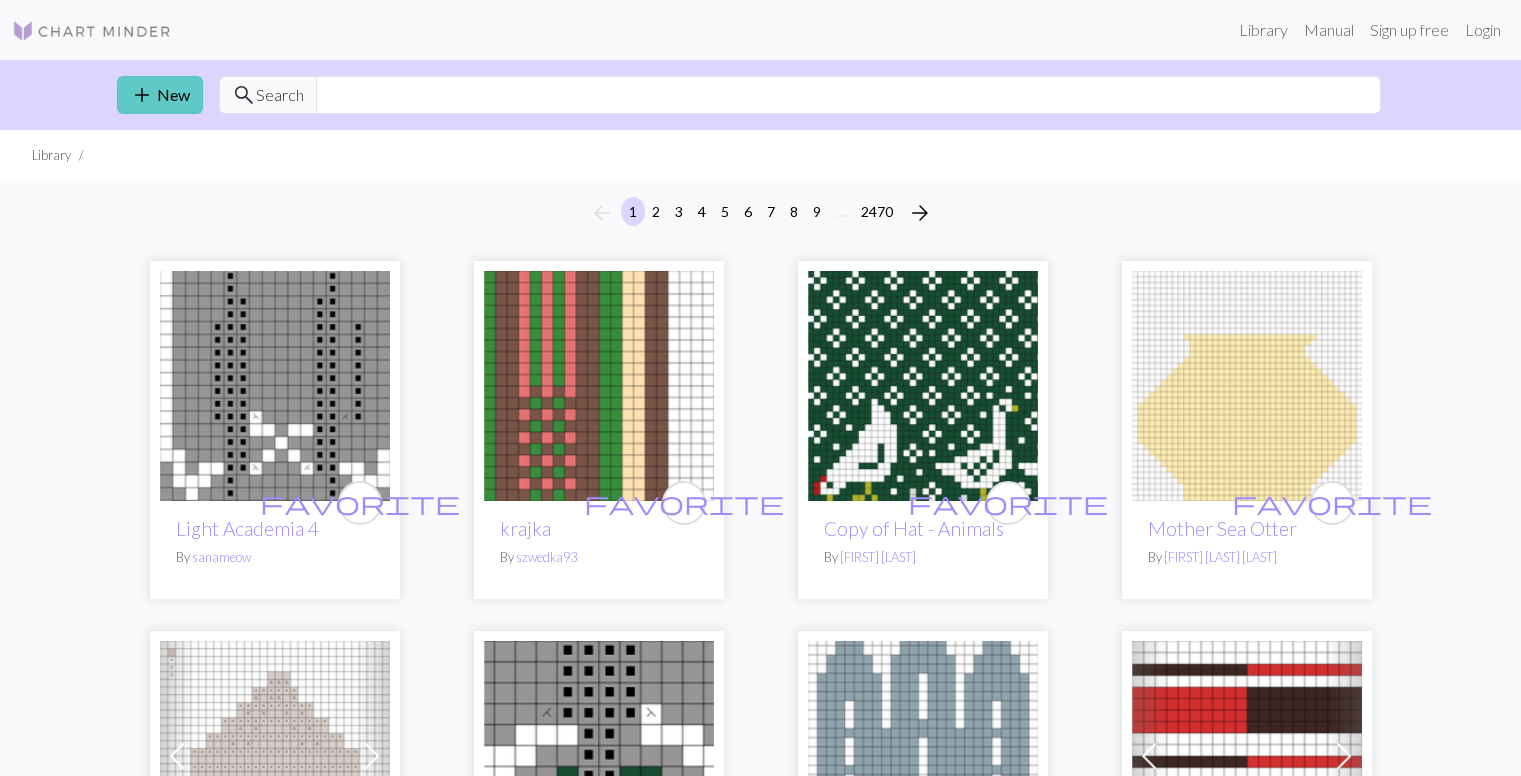 click on "add" at bounding box center (142, 95) 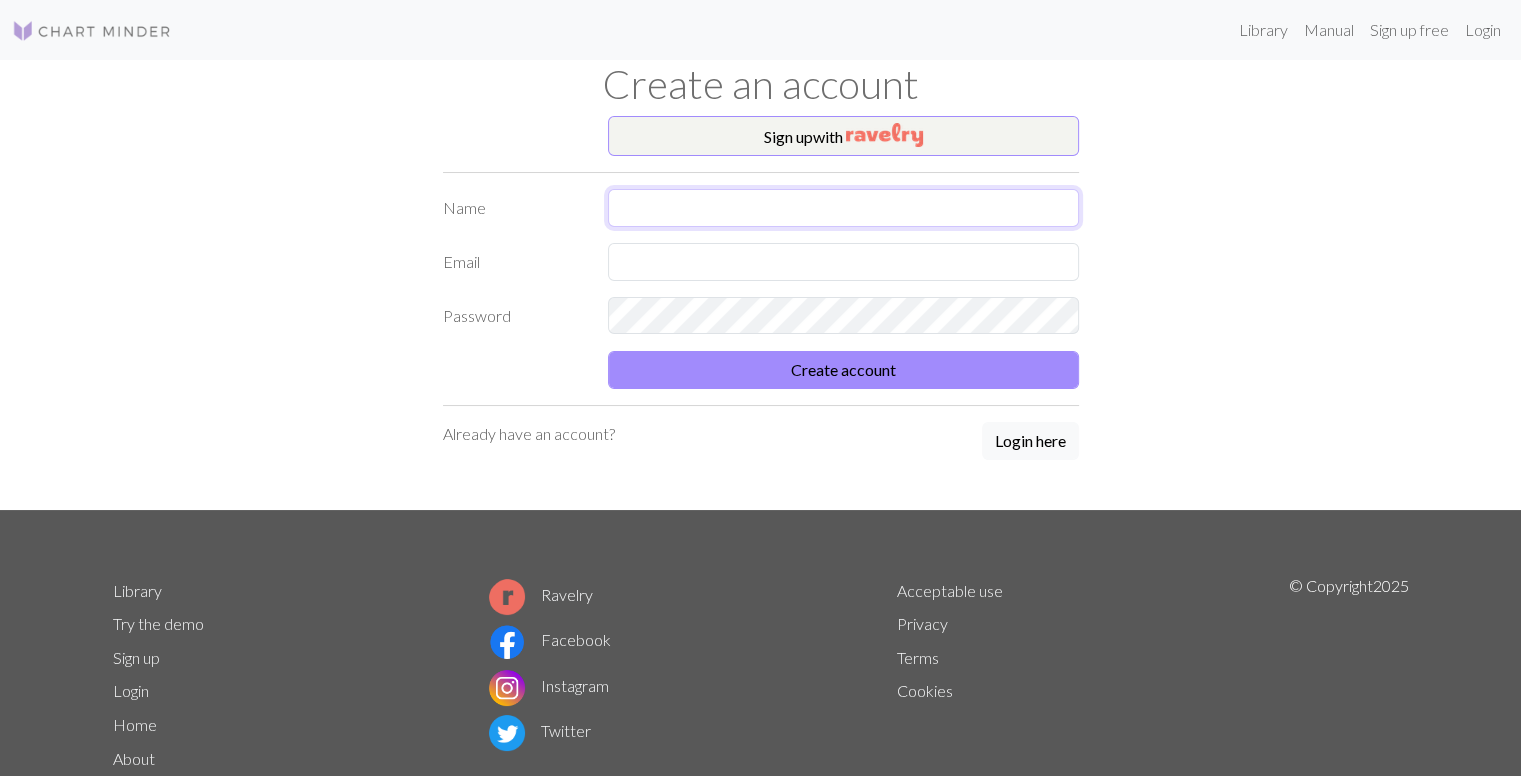 click at bounding box center (843, 208) 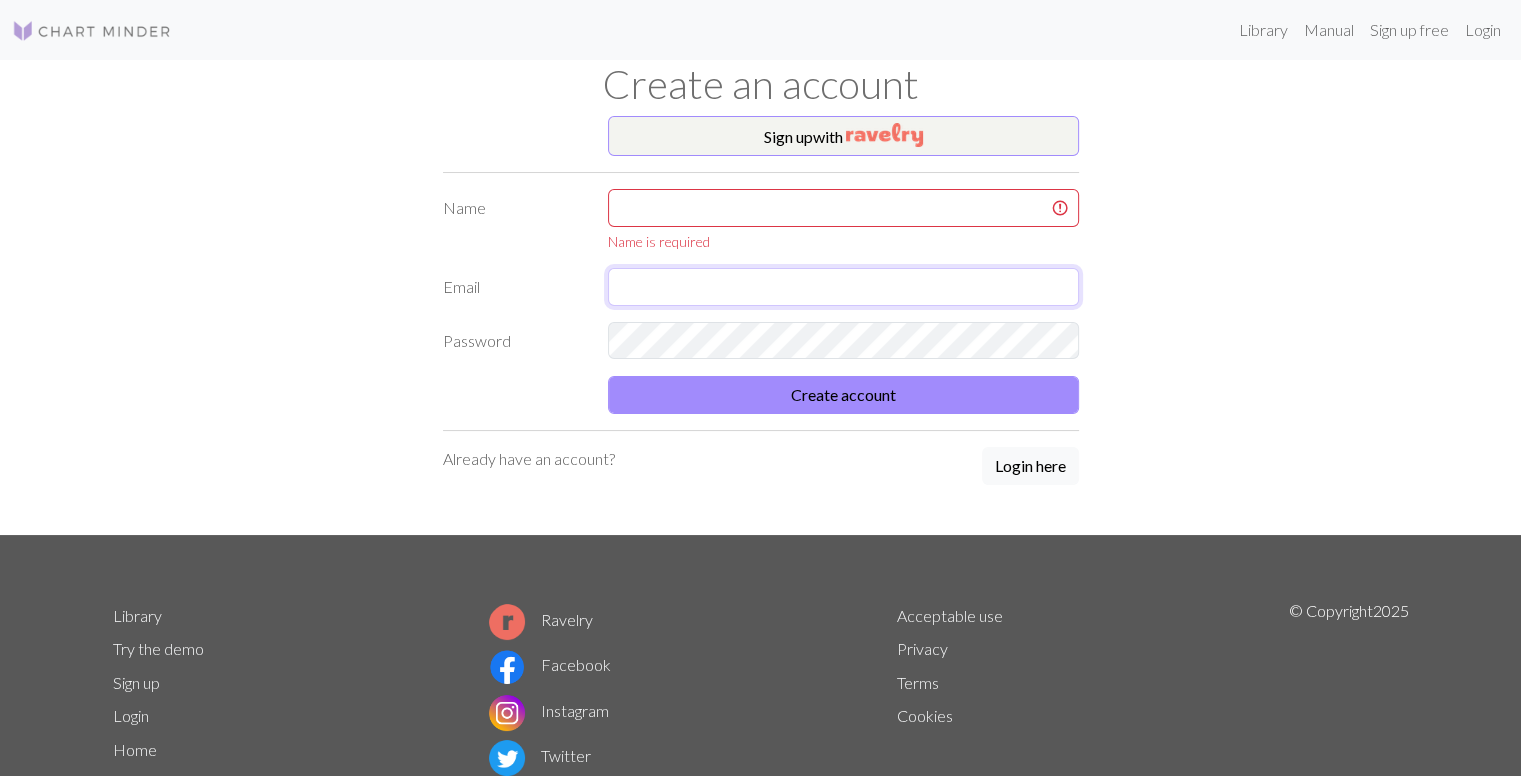 click on "Name Name is required Email Password Create account" at bounding box center (761, 301) 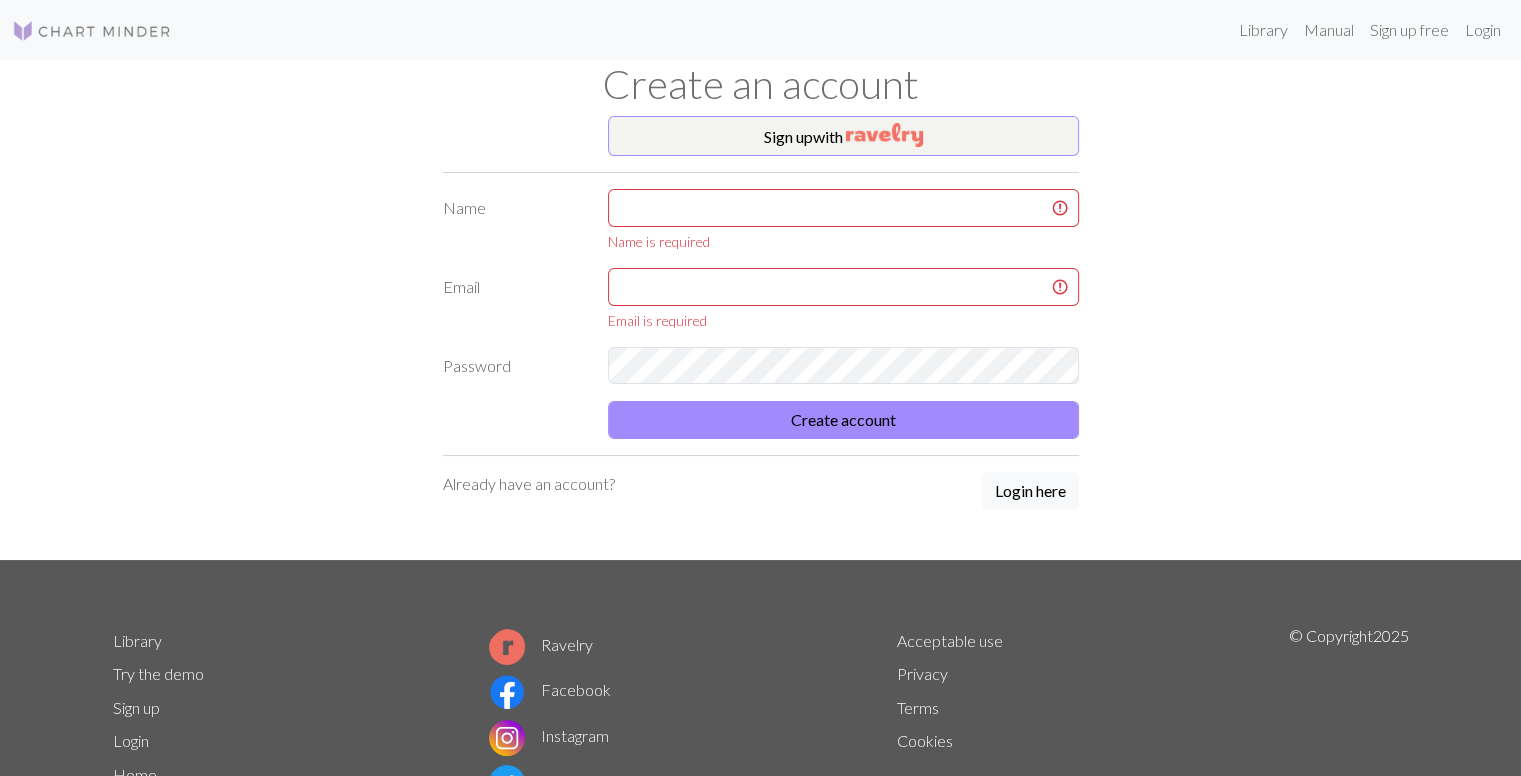 click on "Sign up  with   Name Name is required Email Email is required Password Create account Already have an account? Login here" at bounding box center (761, 338) 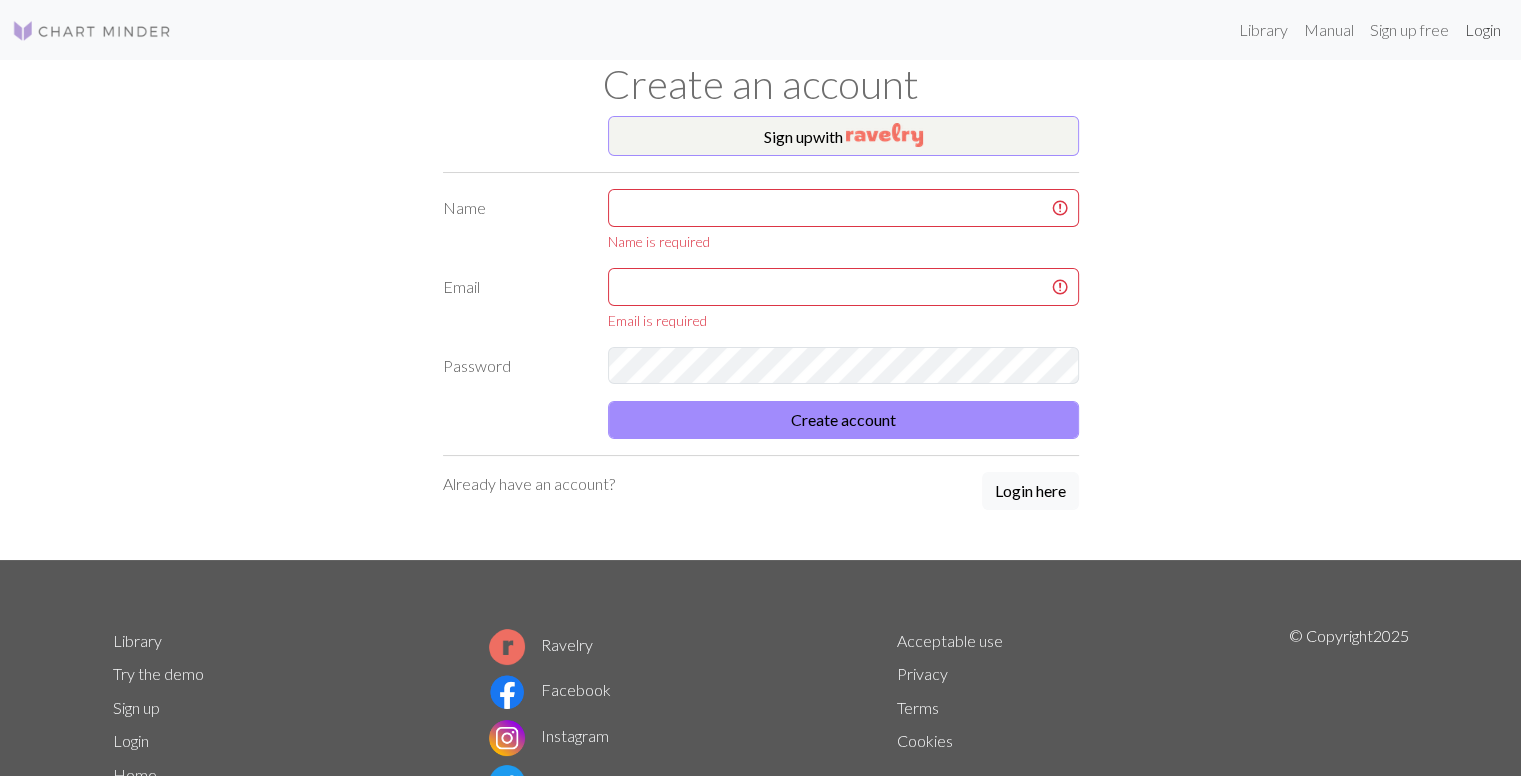 click on "Login" at bounding box center (1483, 30) 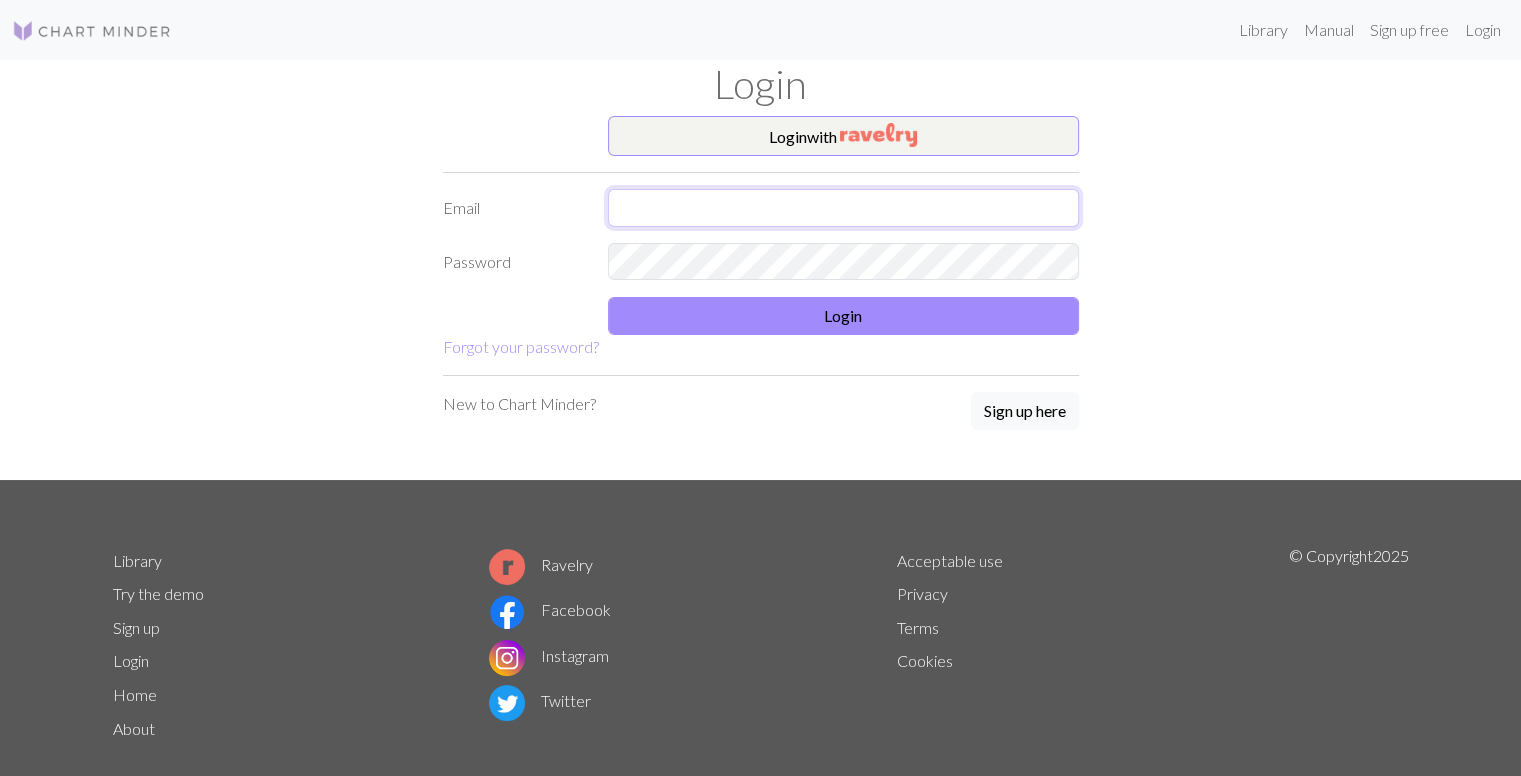click at bounding box center [843, 208] 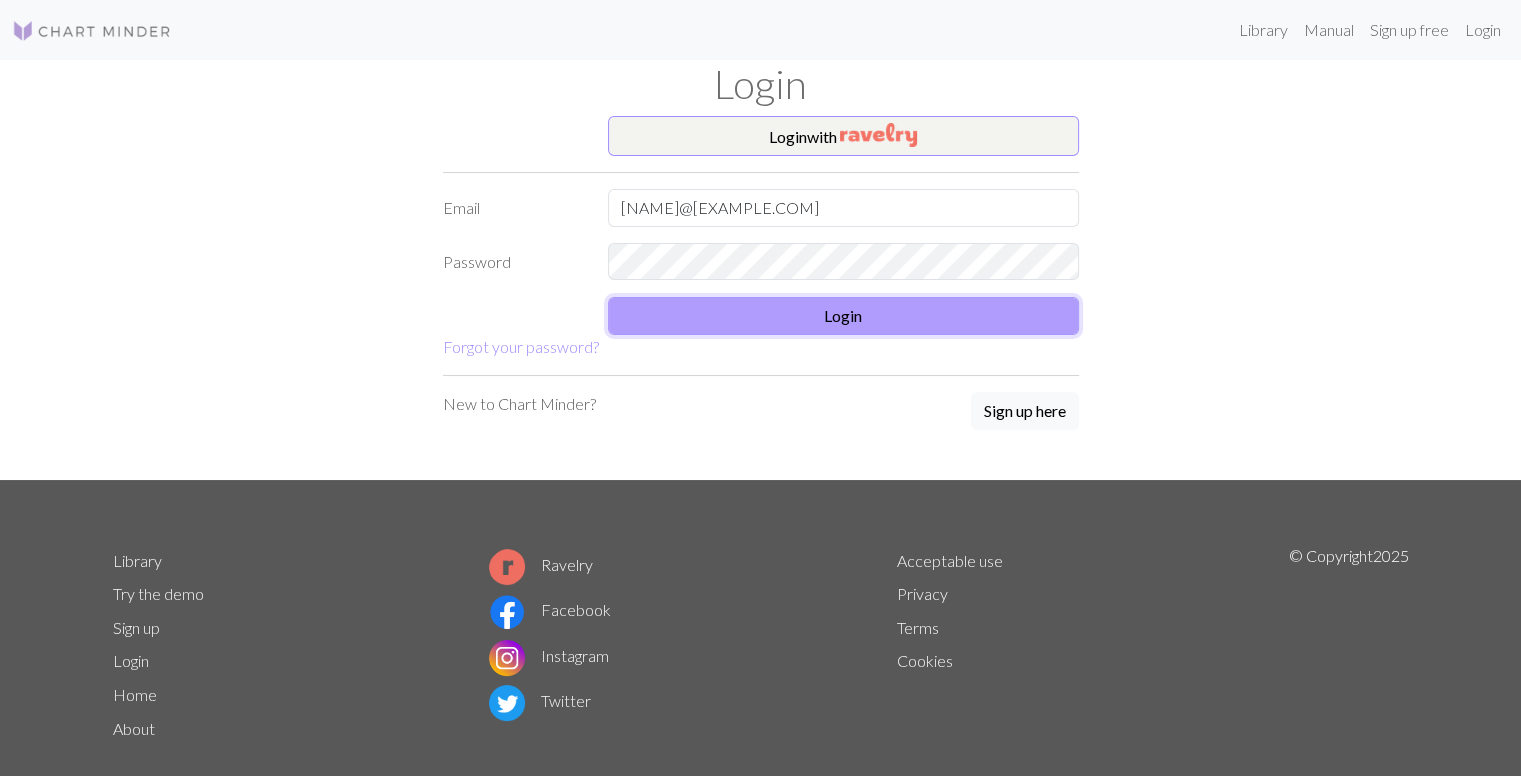 click on "Login" at bounding box center (843, 316) 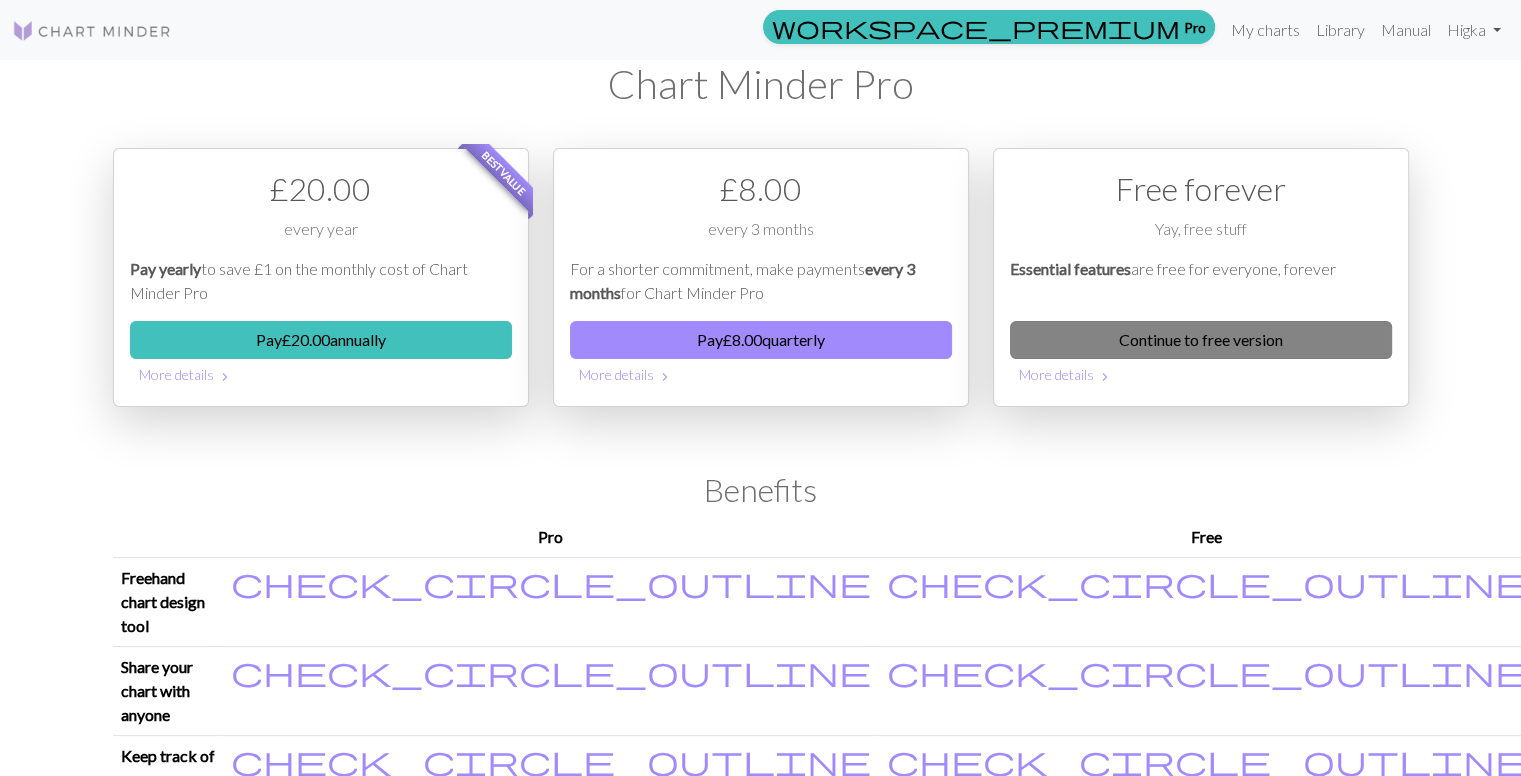 click on "Continue to free version" at bounding box center [1201, 340] 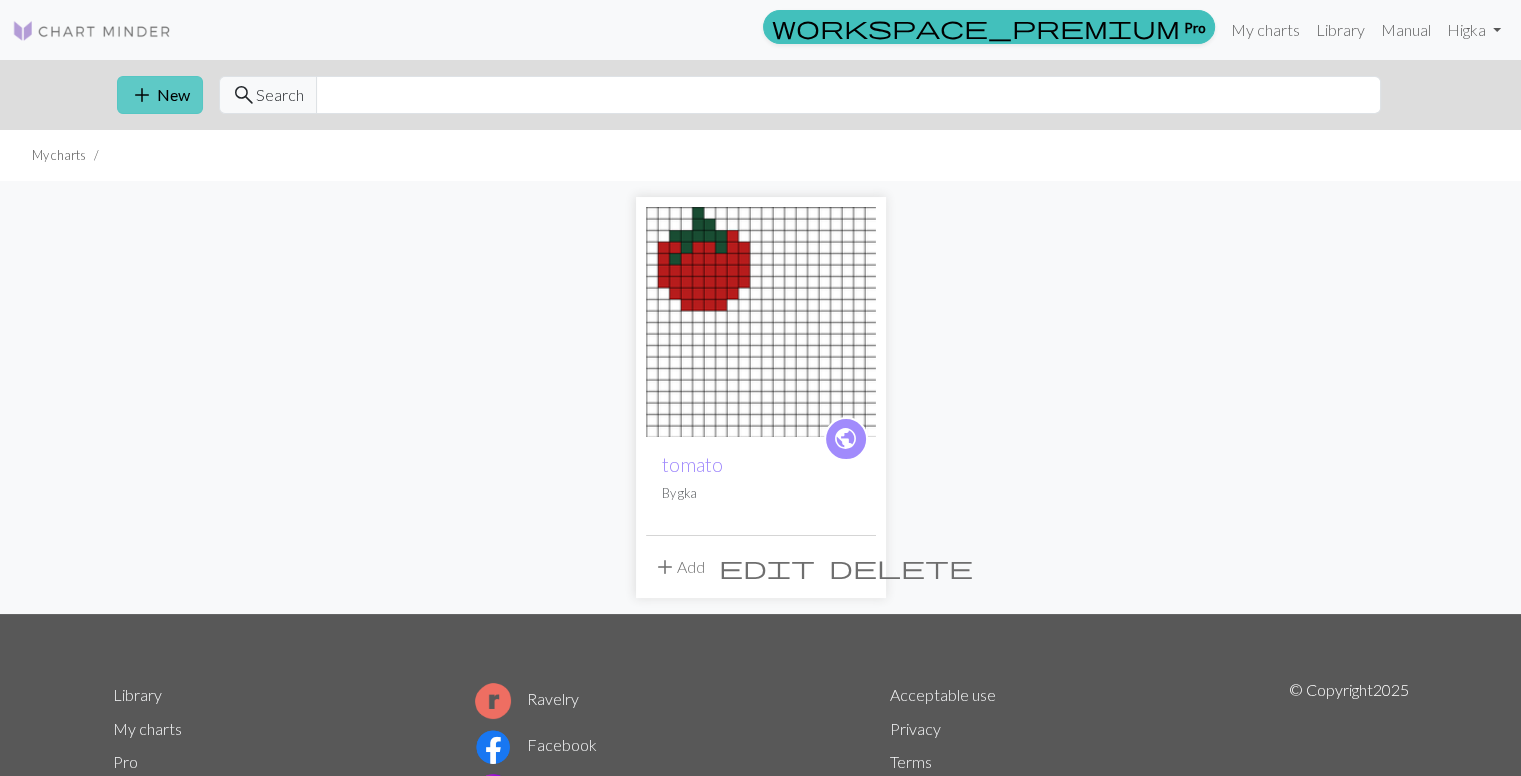 click on "add   New" at bounding box center (160, 95) 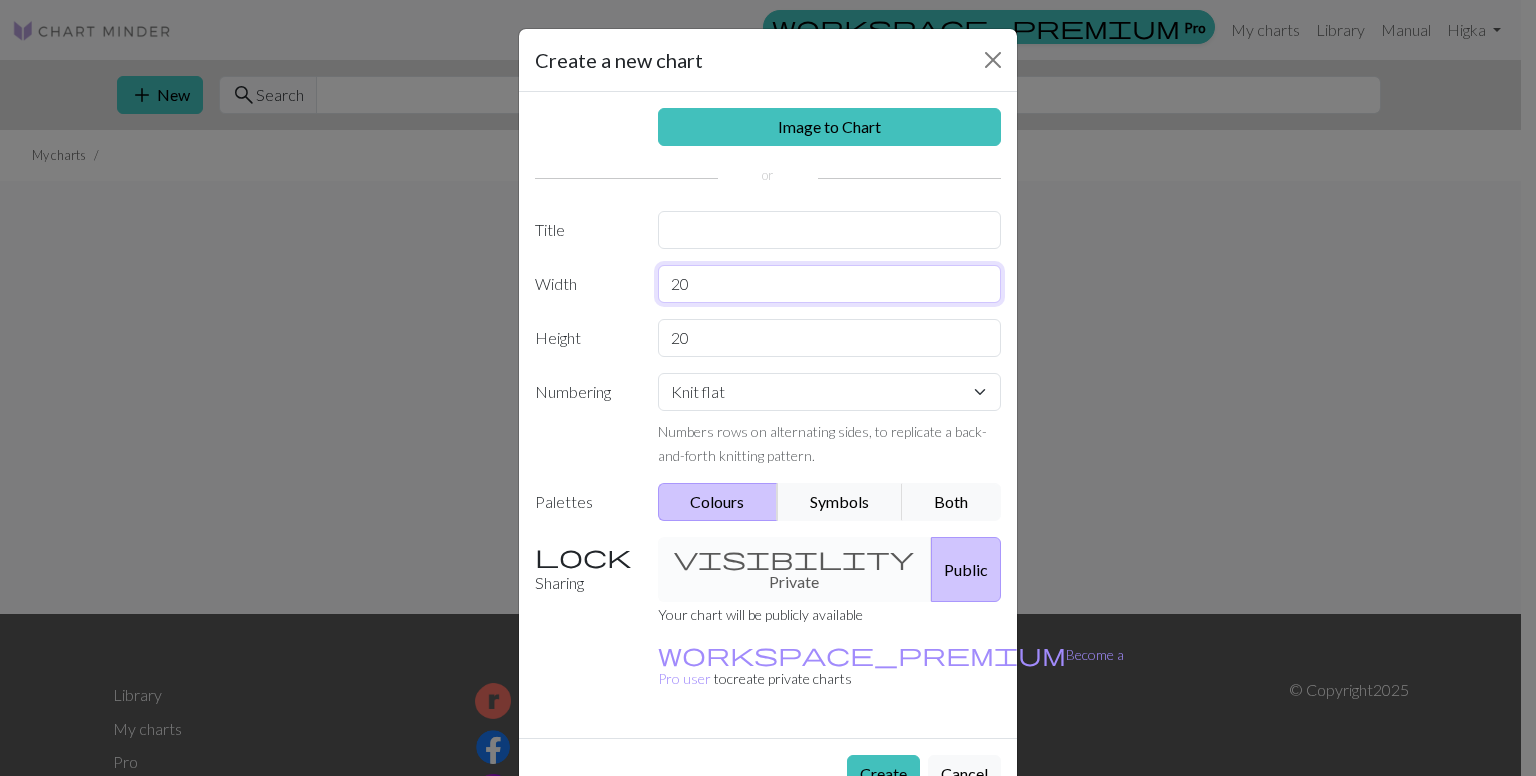 click on "20" at bounding box center [830, 284] 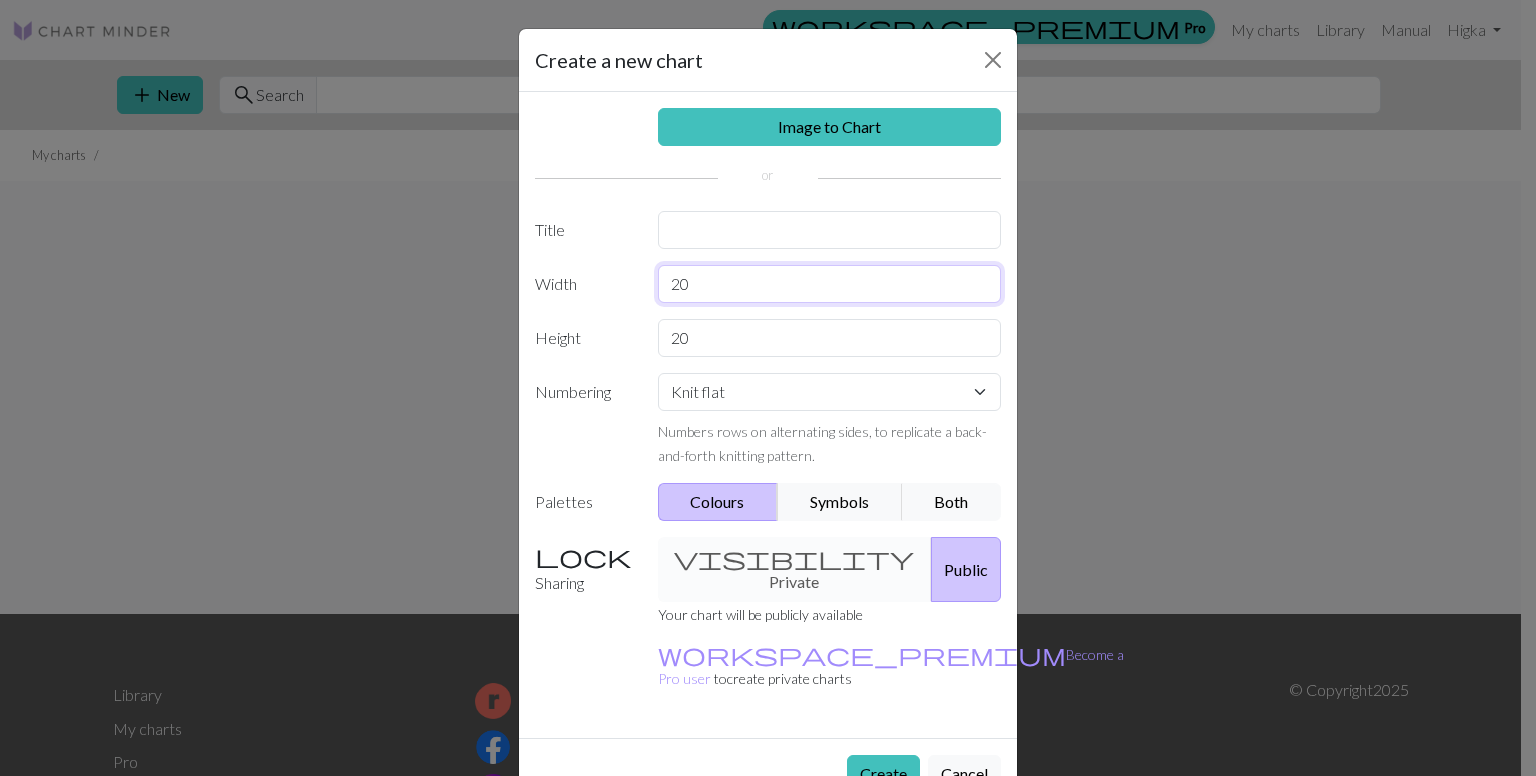 type on "2" 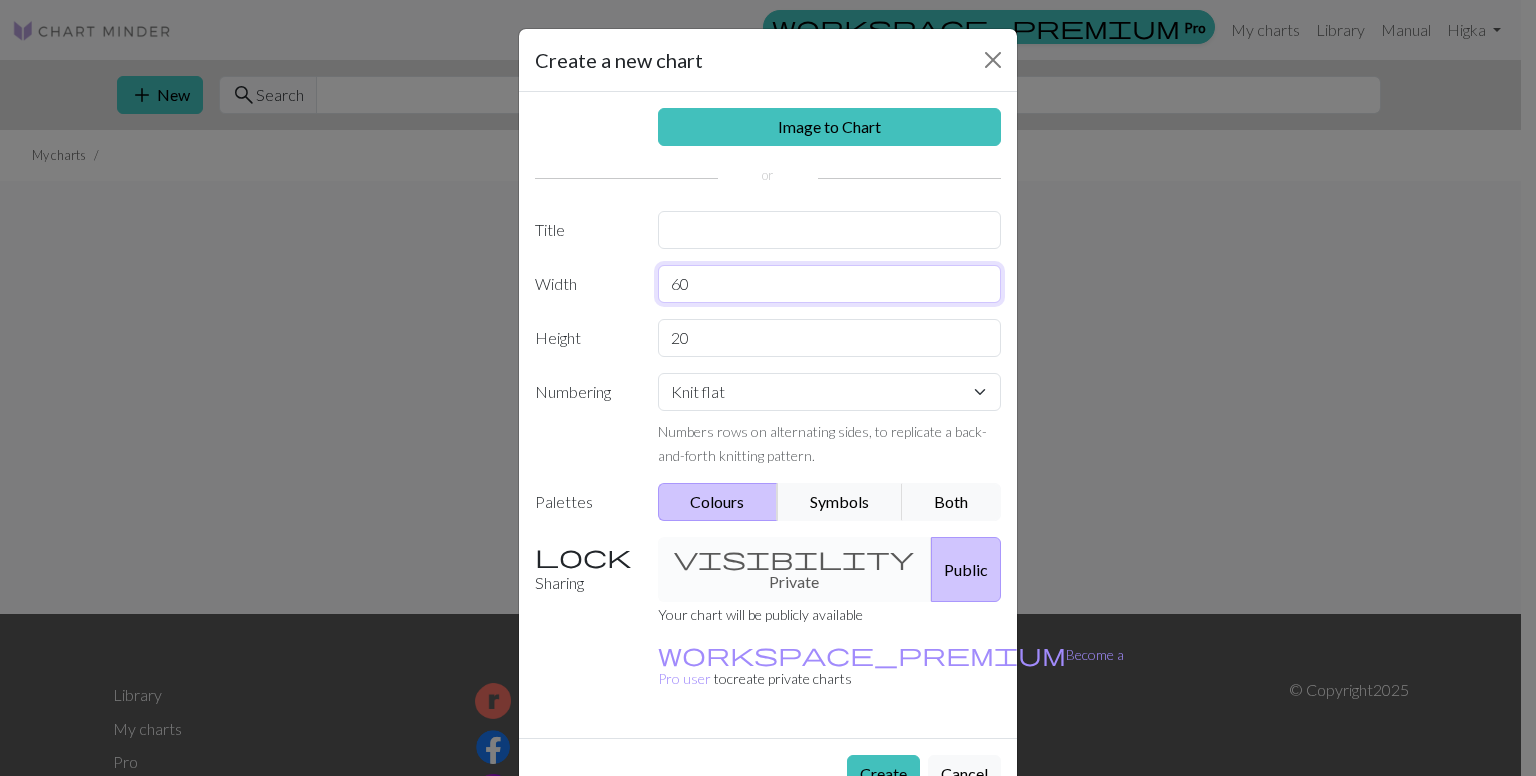 type on "60" 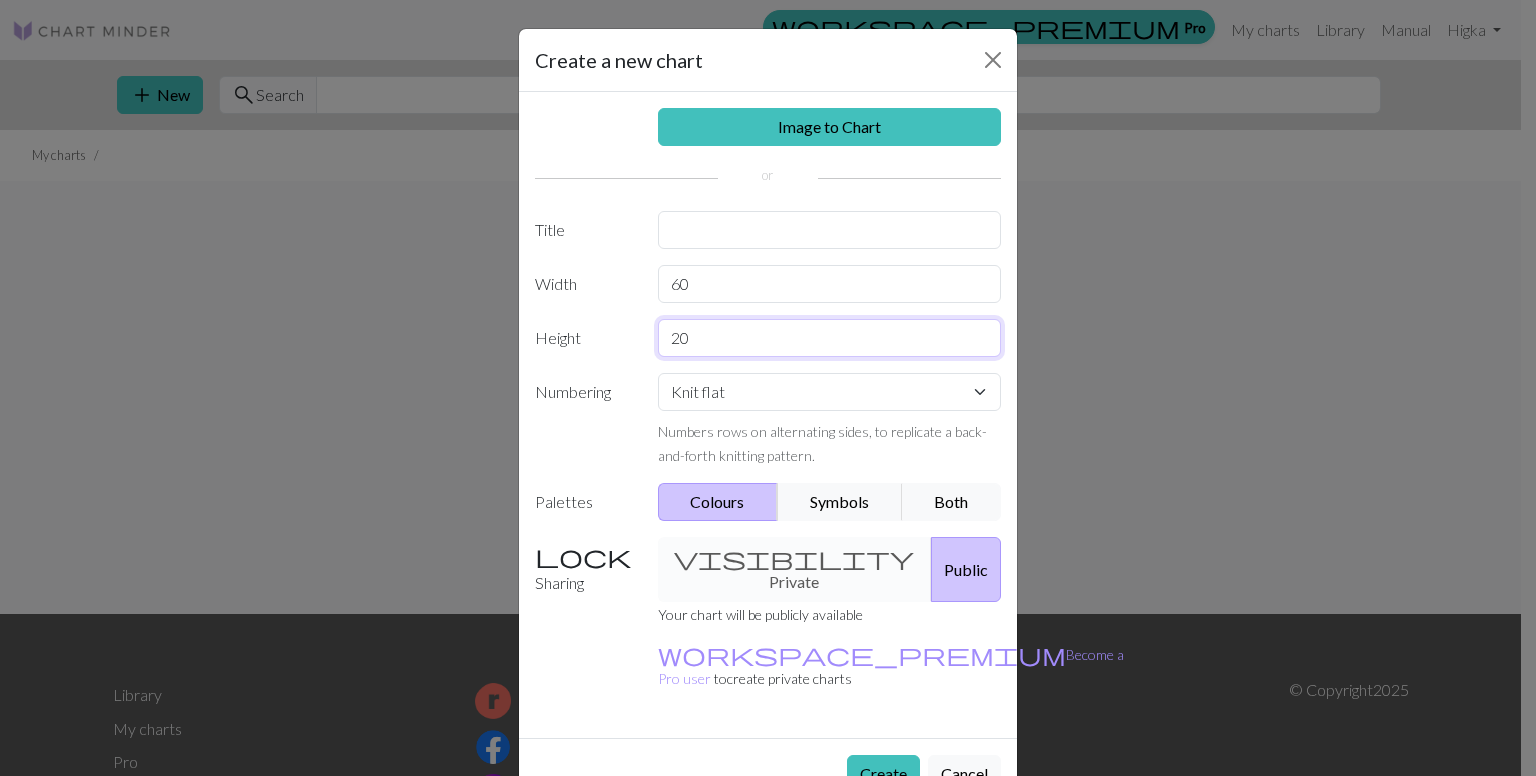 click on "20" at bounding box center (830, 338) 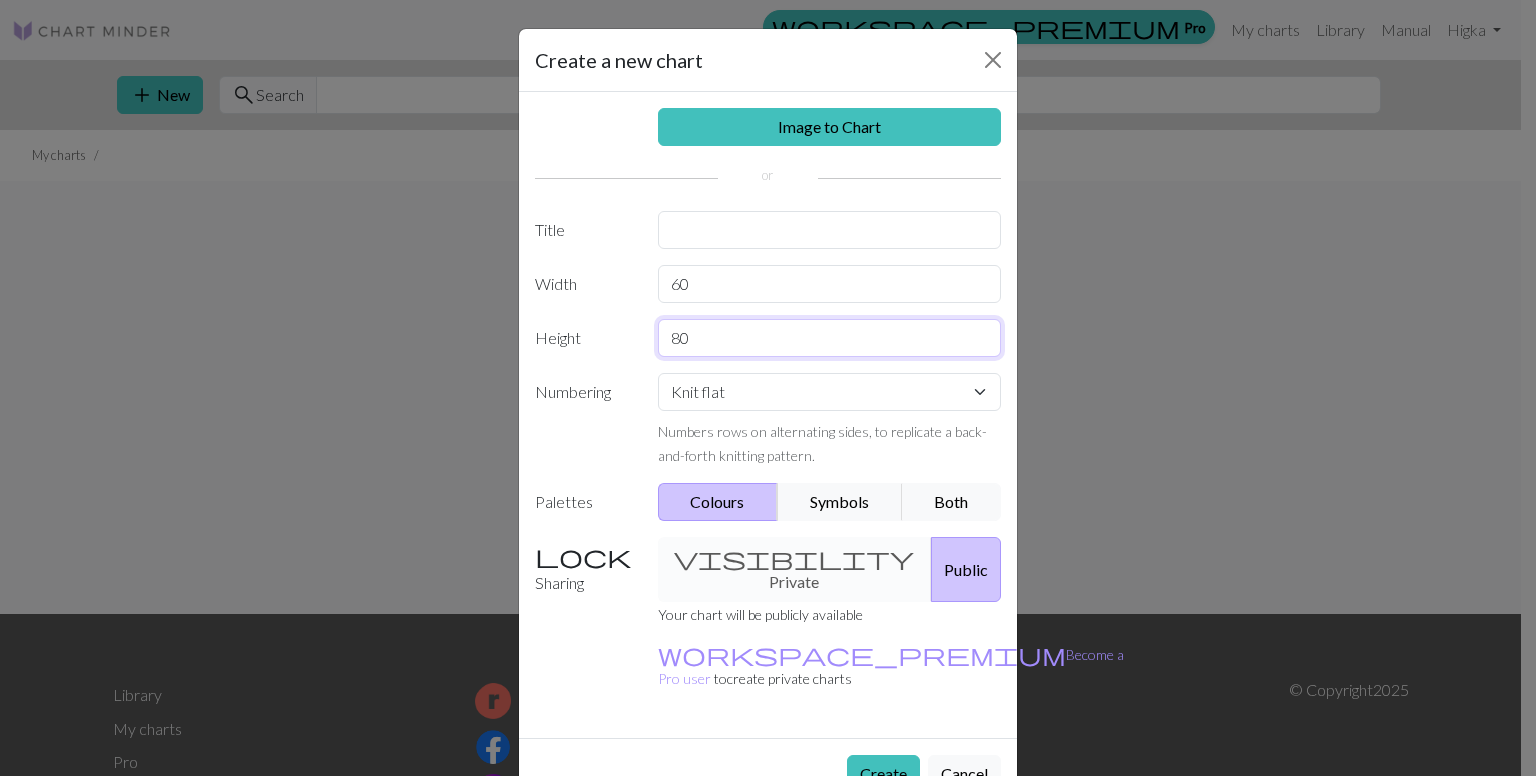 type on "80" 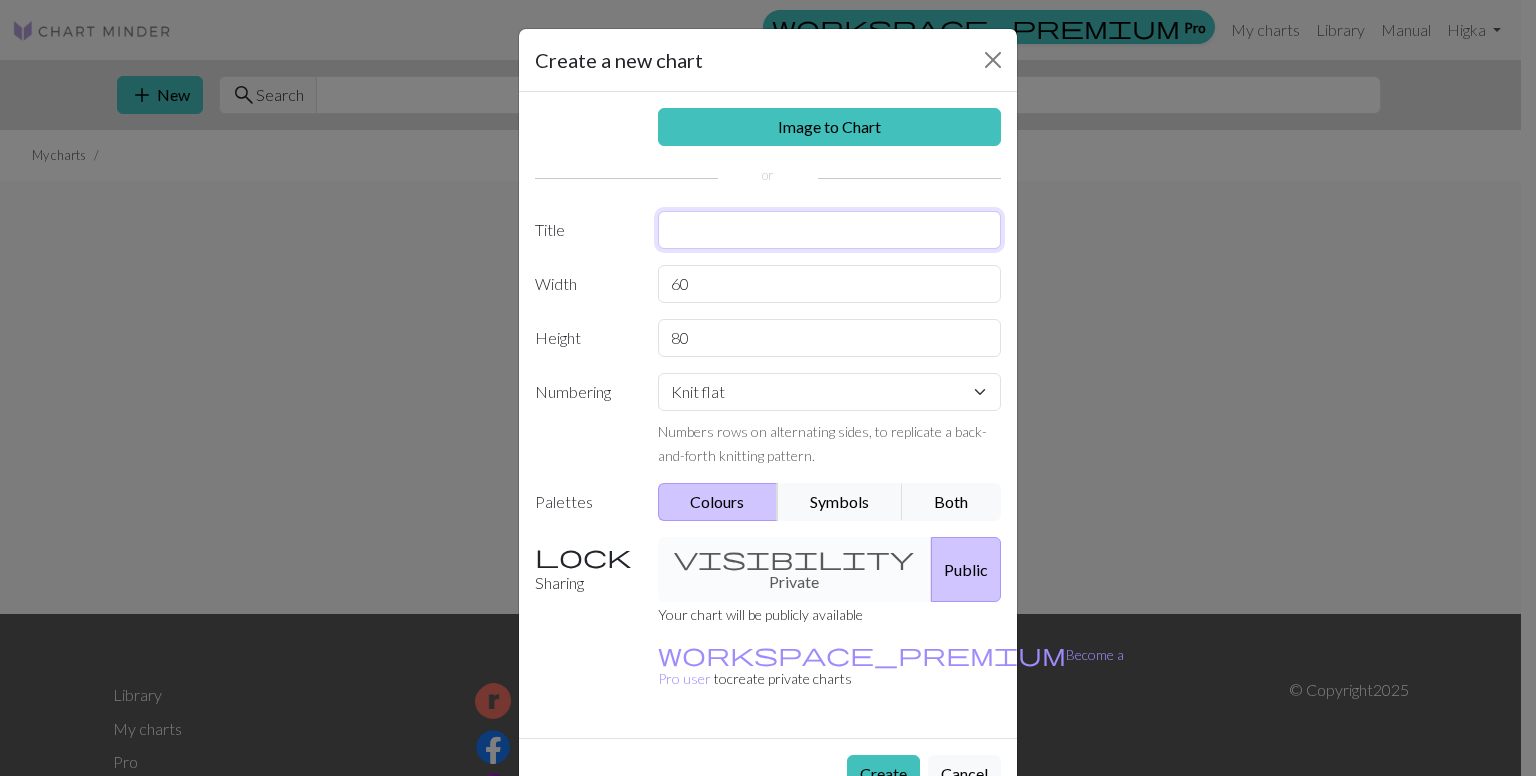 click at bounding box center (830, 230) 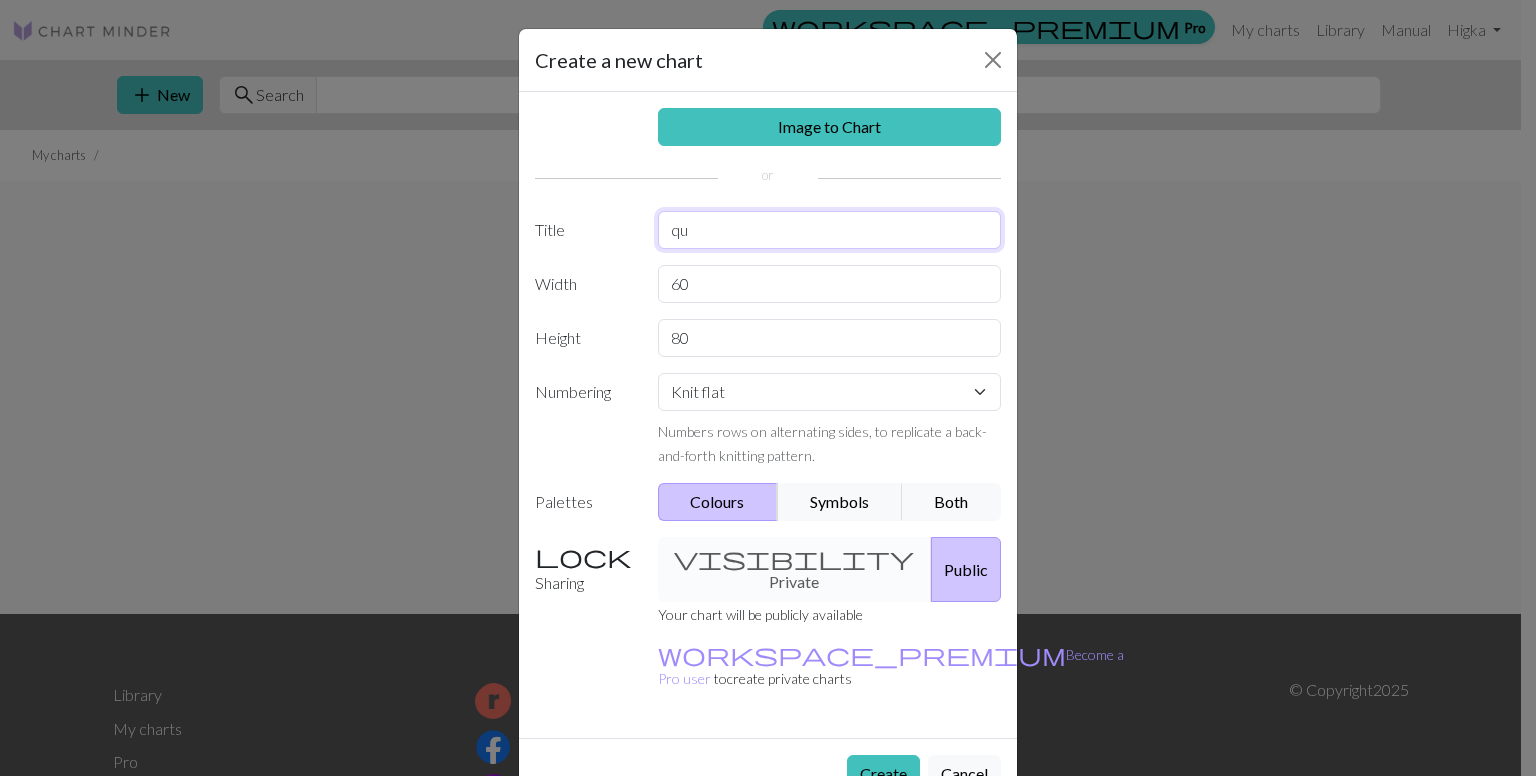 type on "q" 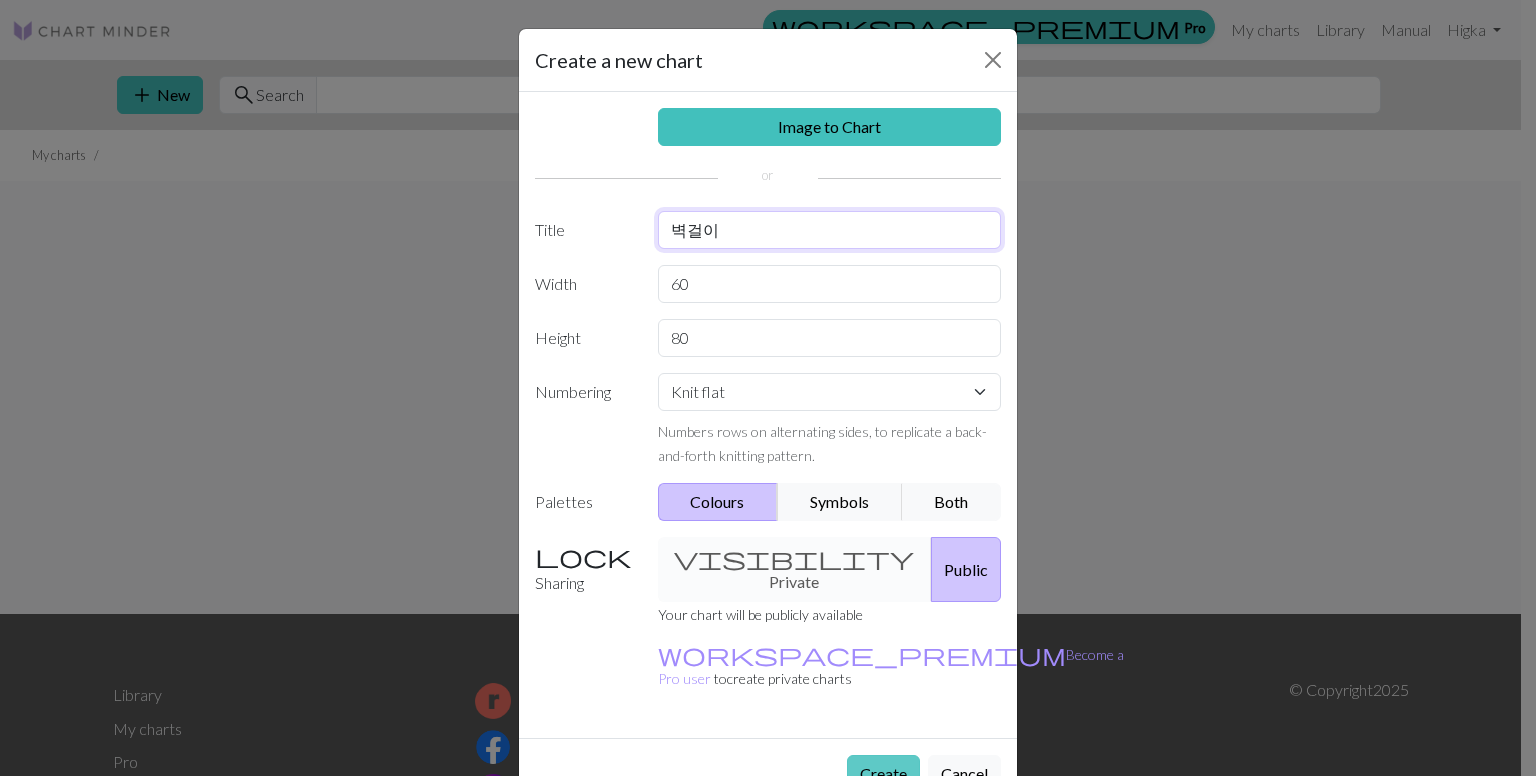 type on "벽걸이" 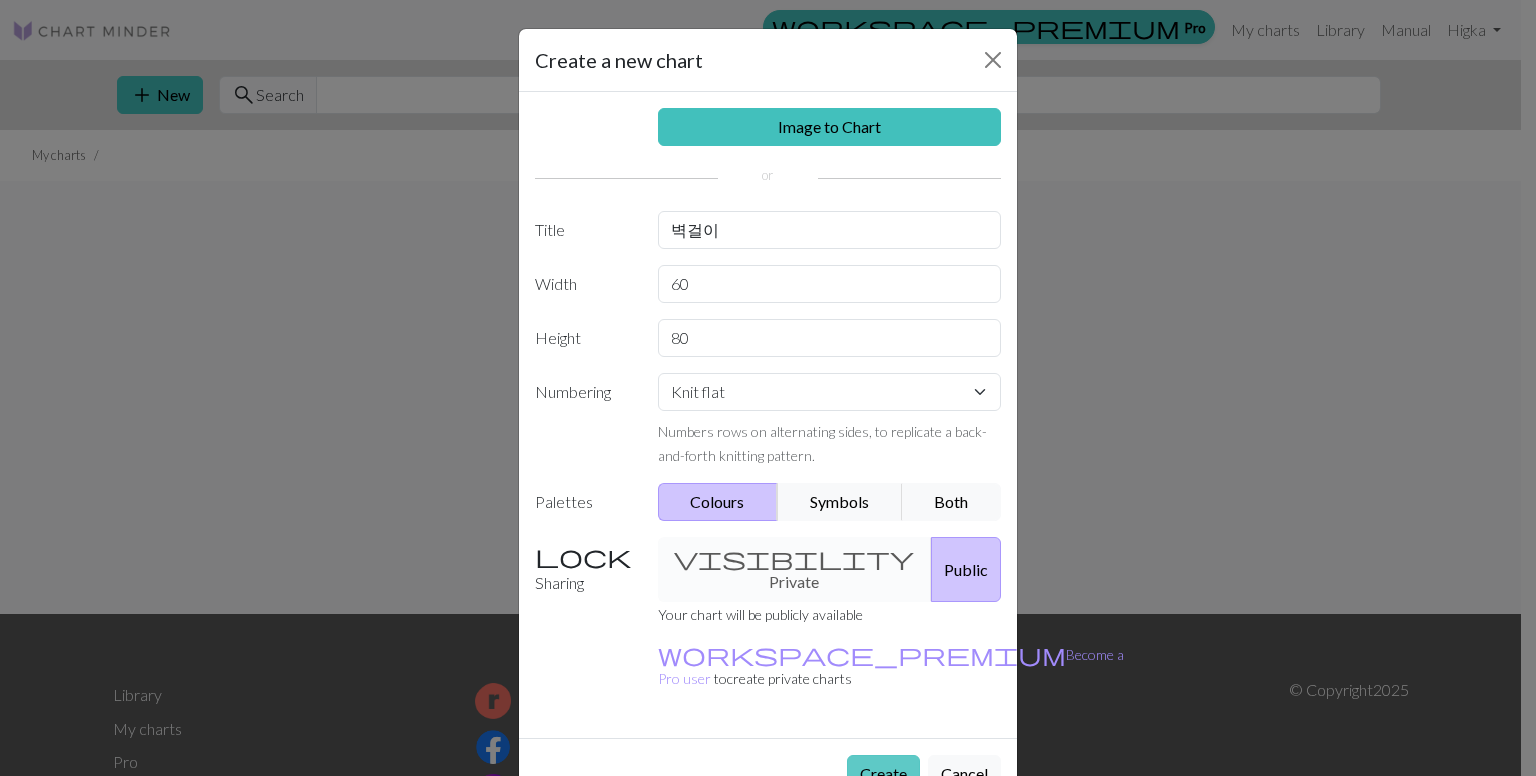 click on "Create" at bounding box center (883, 774) 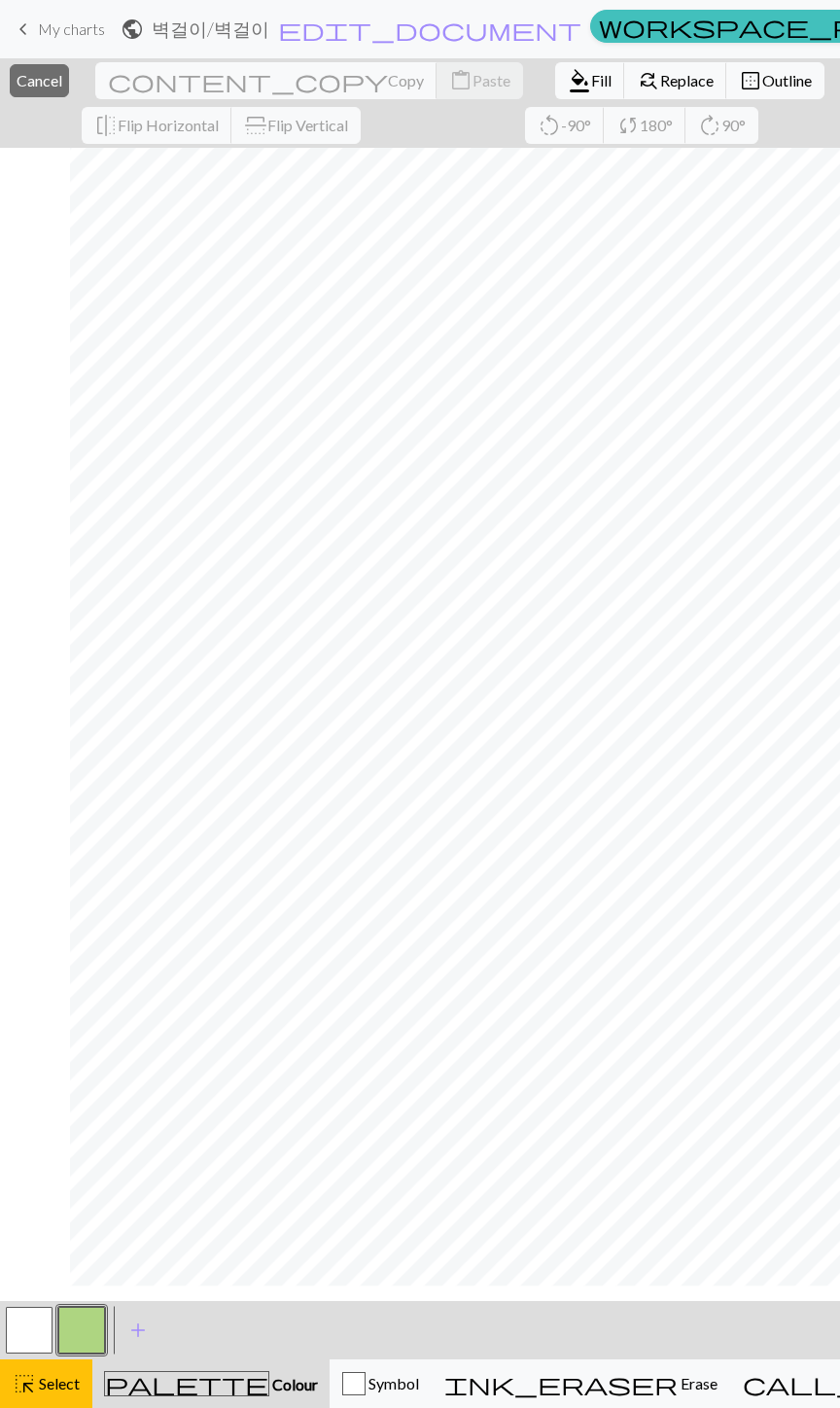scroll, scrollTop: 330, scrollLeft: 70, axis: both 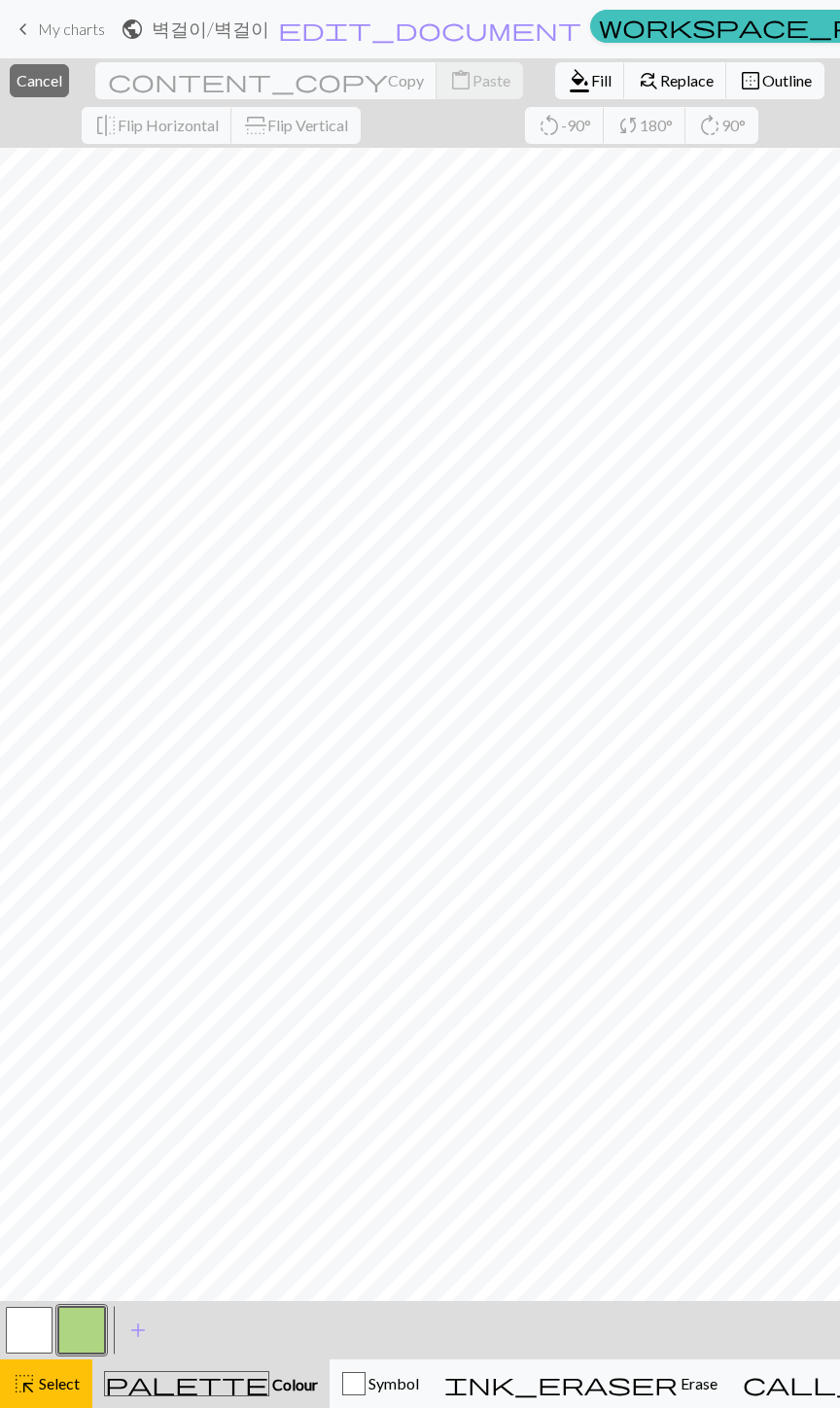 click on "close Cancel" at bounding box center [39, 81] 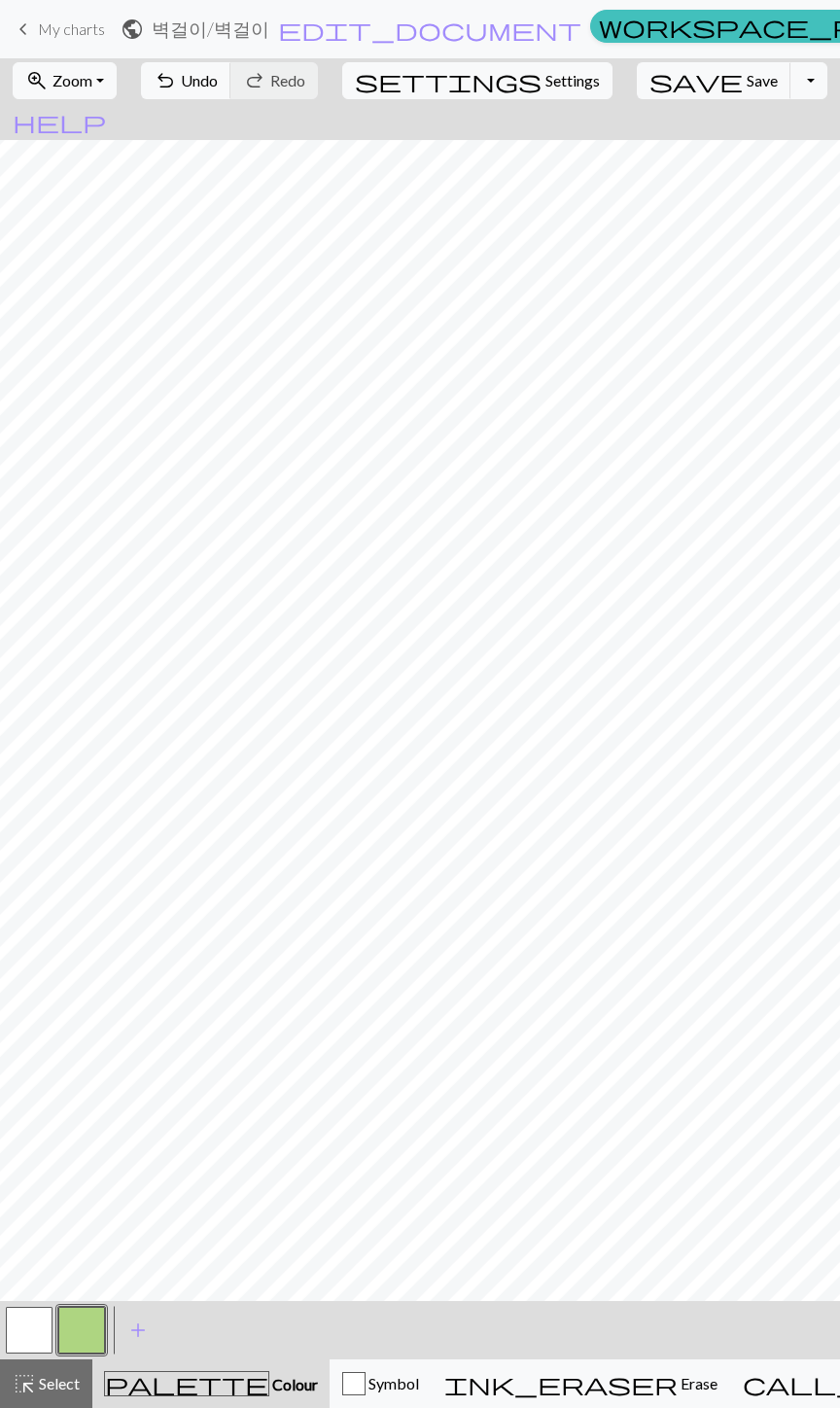 scroll, scrollTop: 315, scrollLeft: 70, axis: both 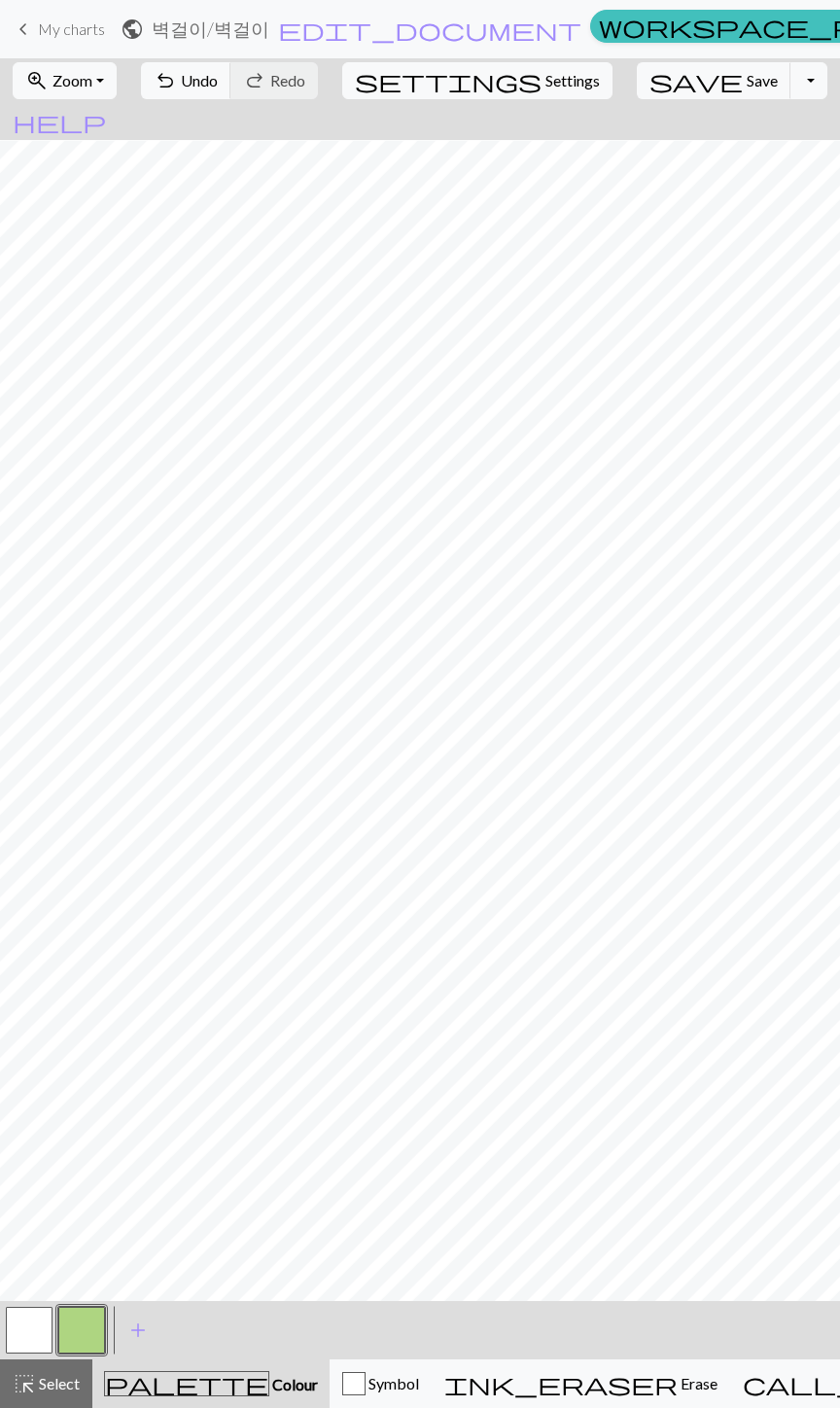 click on "zoom_in Zoom Zoom" at bounding box center [64, 81] 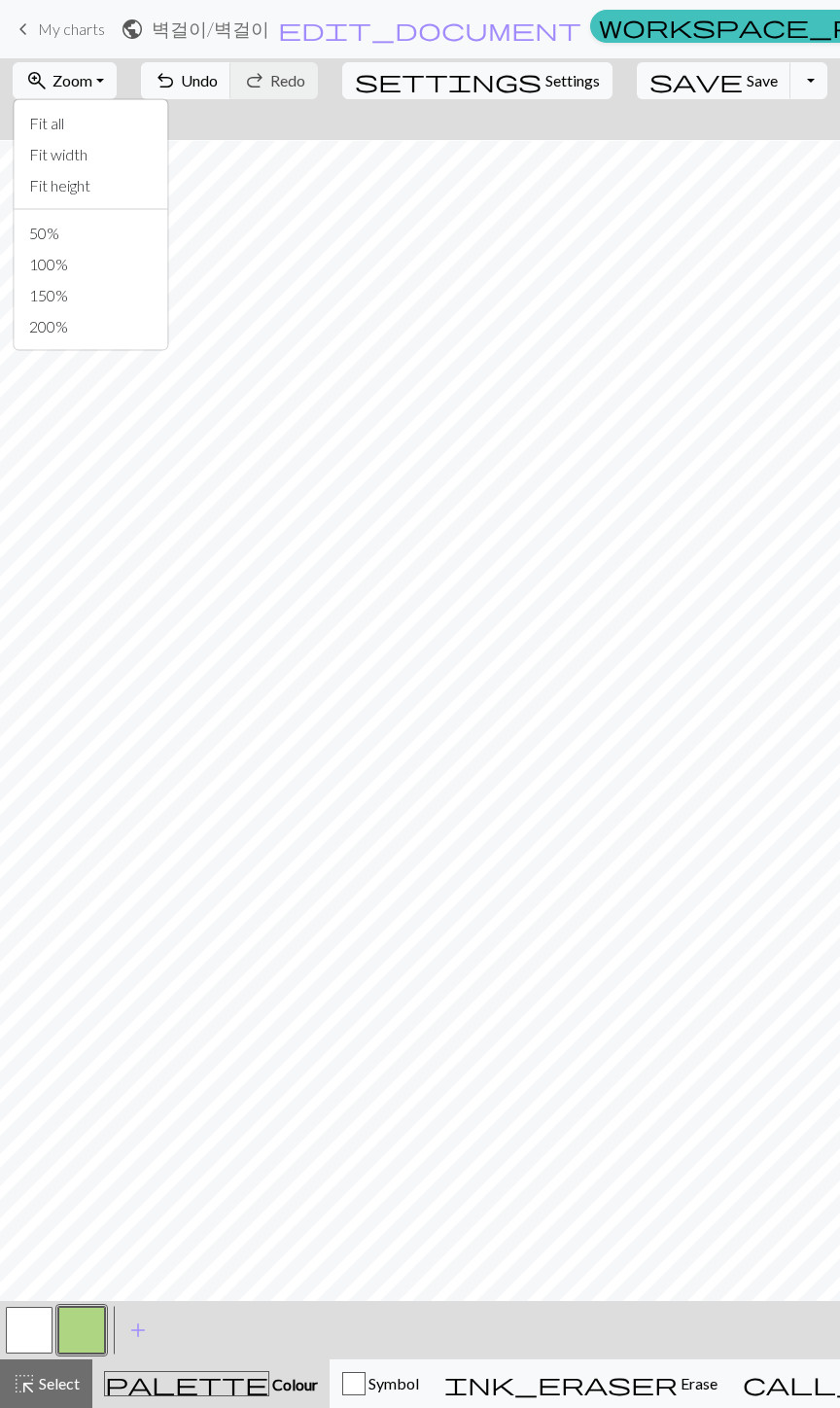 click on "Zoom" at bounding box center [72, 80] 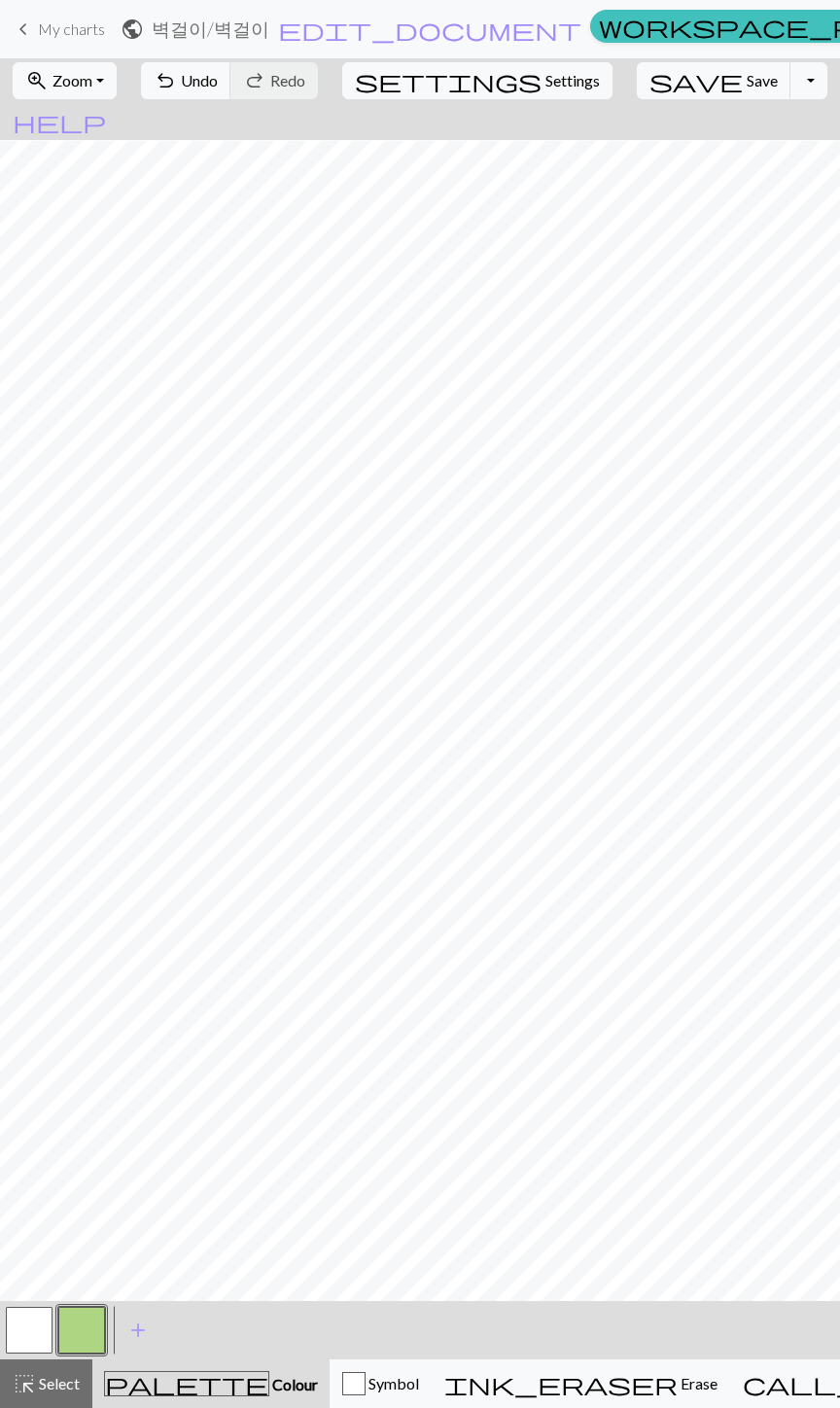 click on "Zoom" at bounding box center [72, 80] 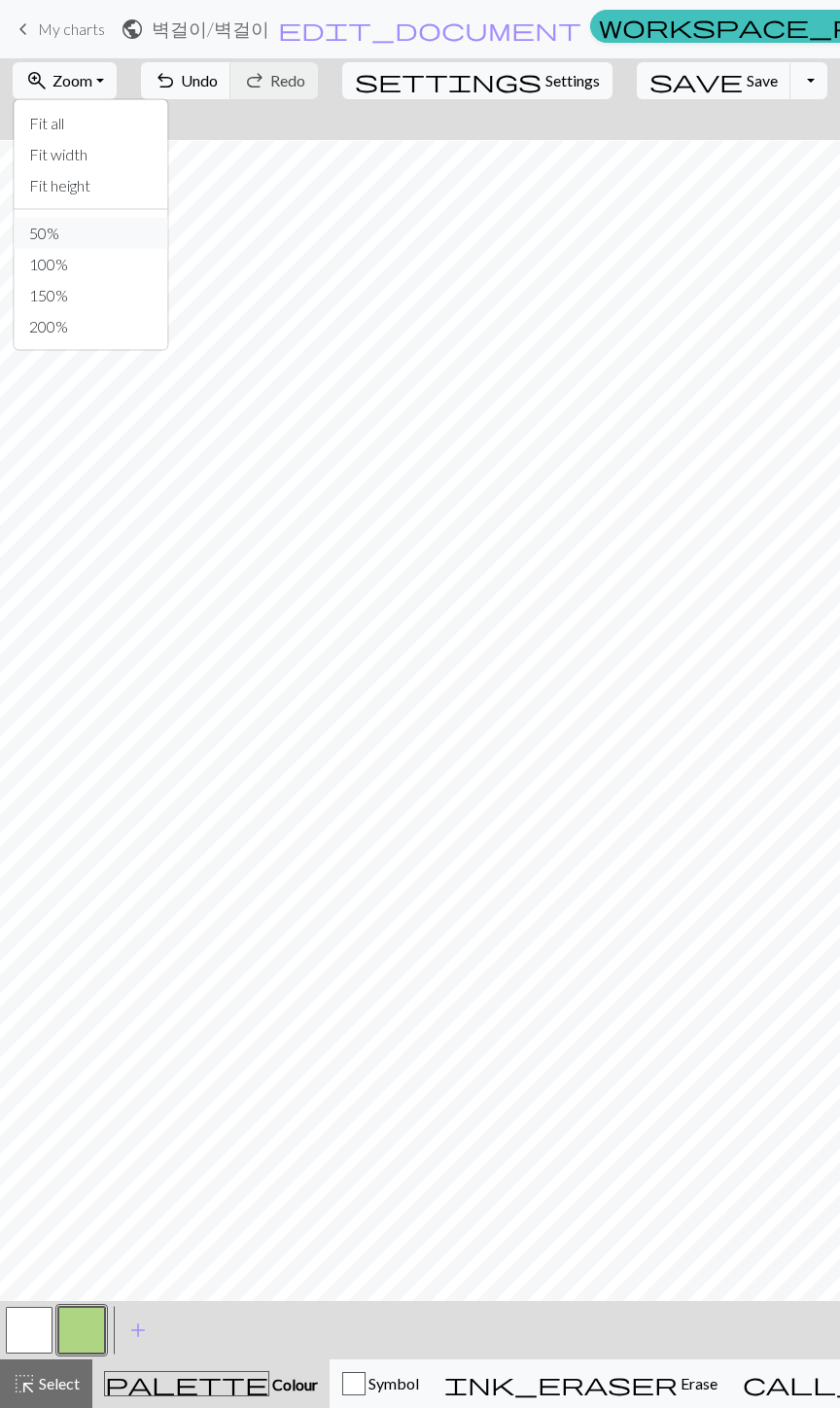 click on "50%" at bounding box center [90, 233] 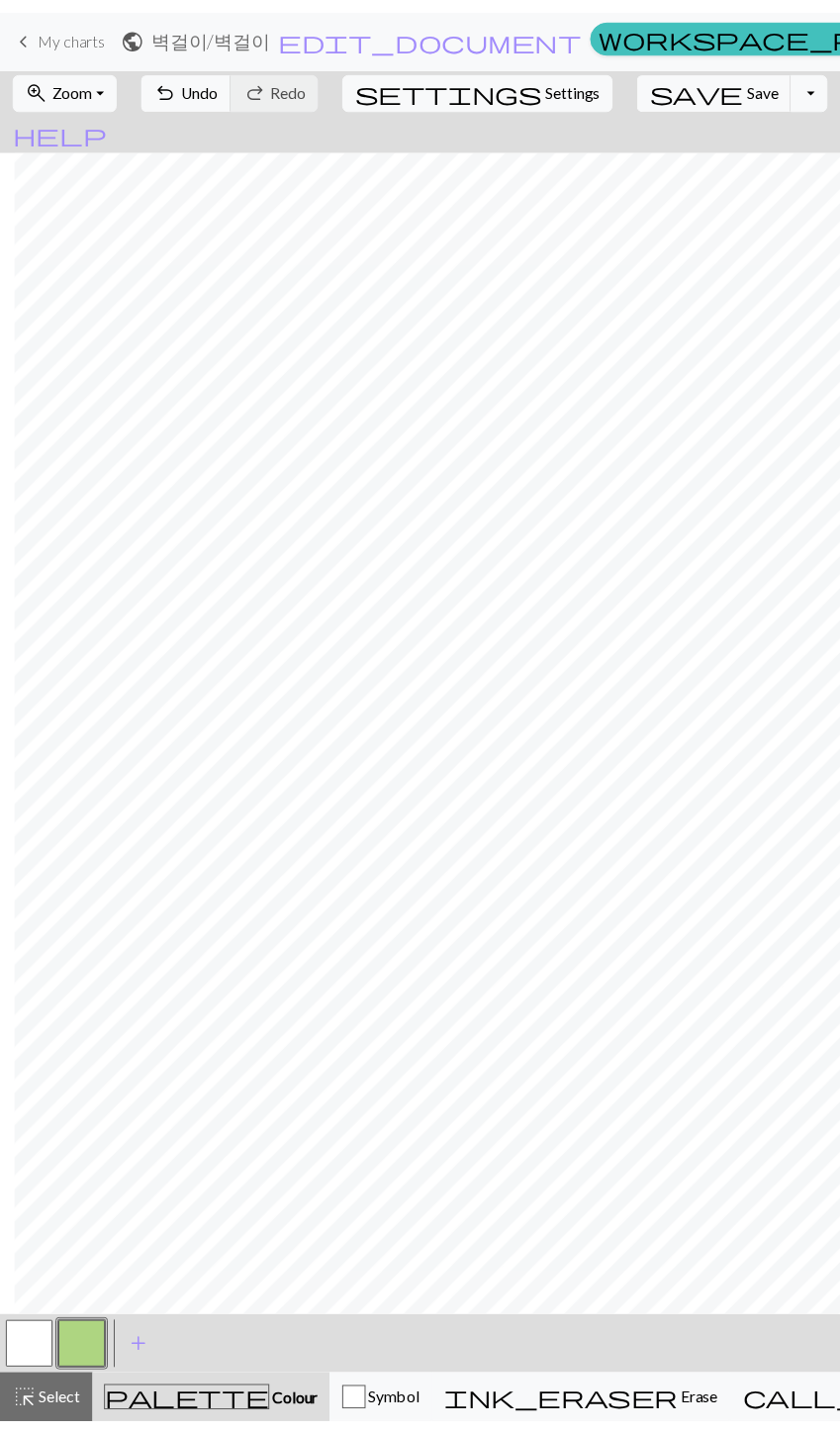 scroll, scrollTop: 14, scrollLeft: 28, axis: both 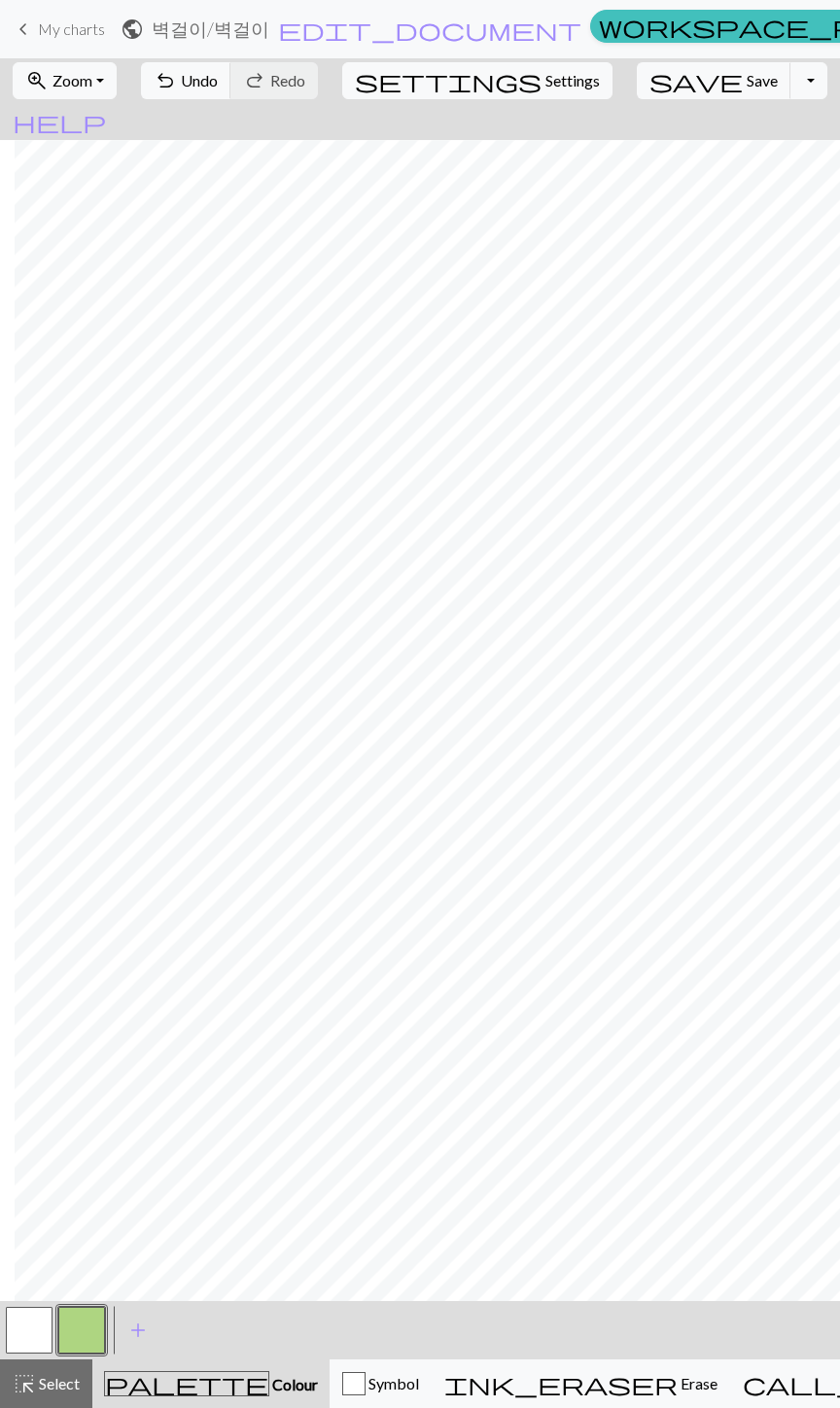 click on "zoom_in Zoom Zoom" at bounding box center (64, 81) 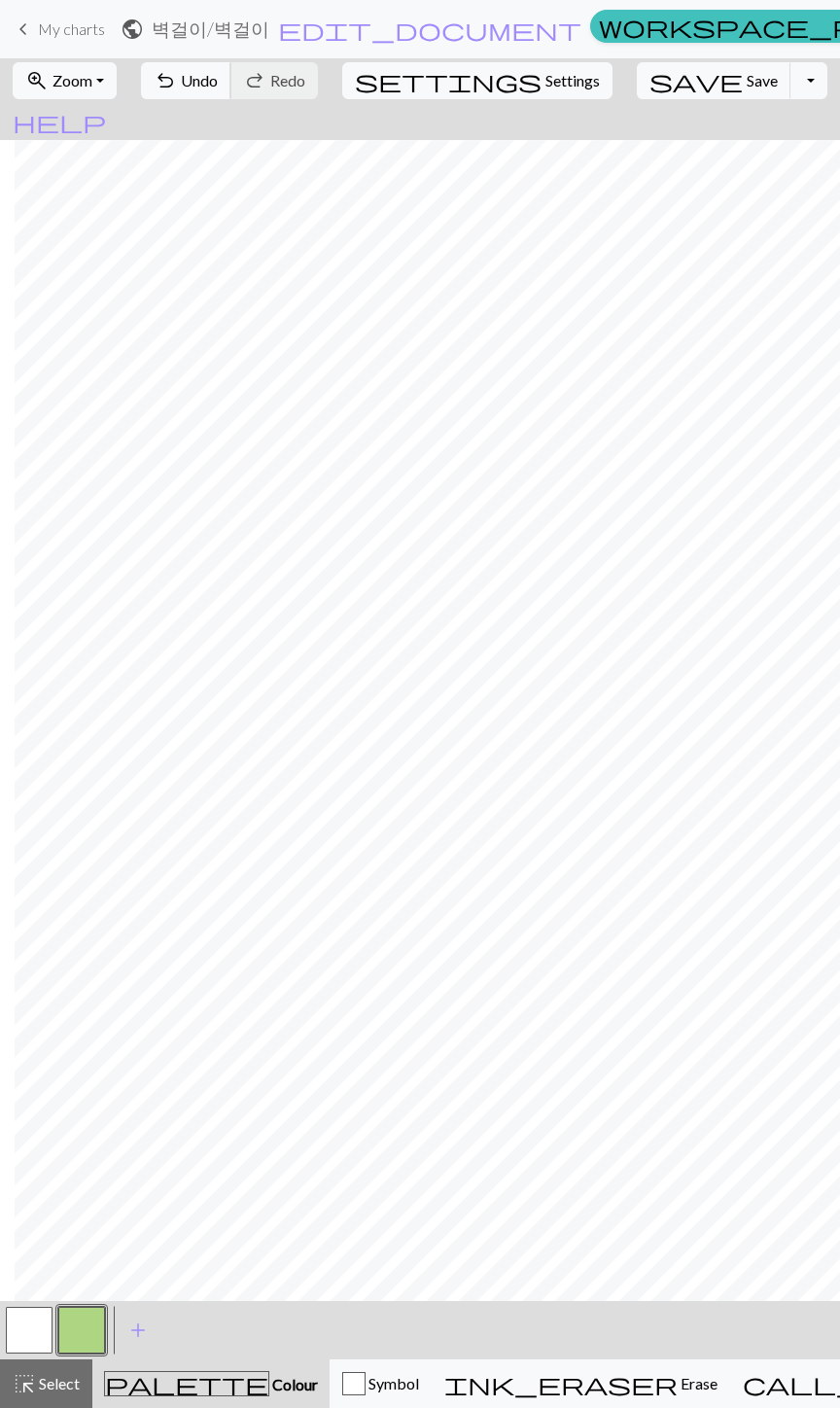 click on "undo" at bounding box center [165, 81] 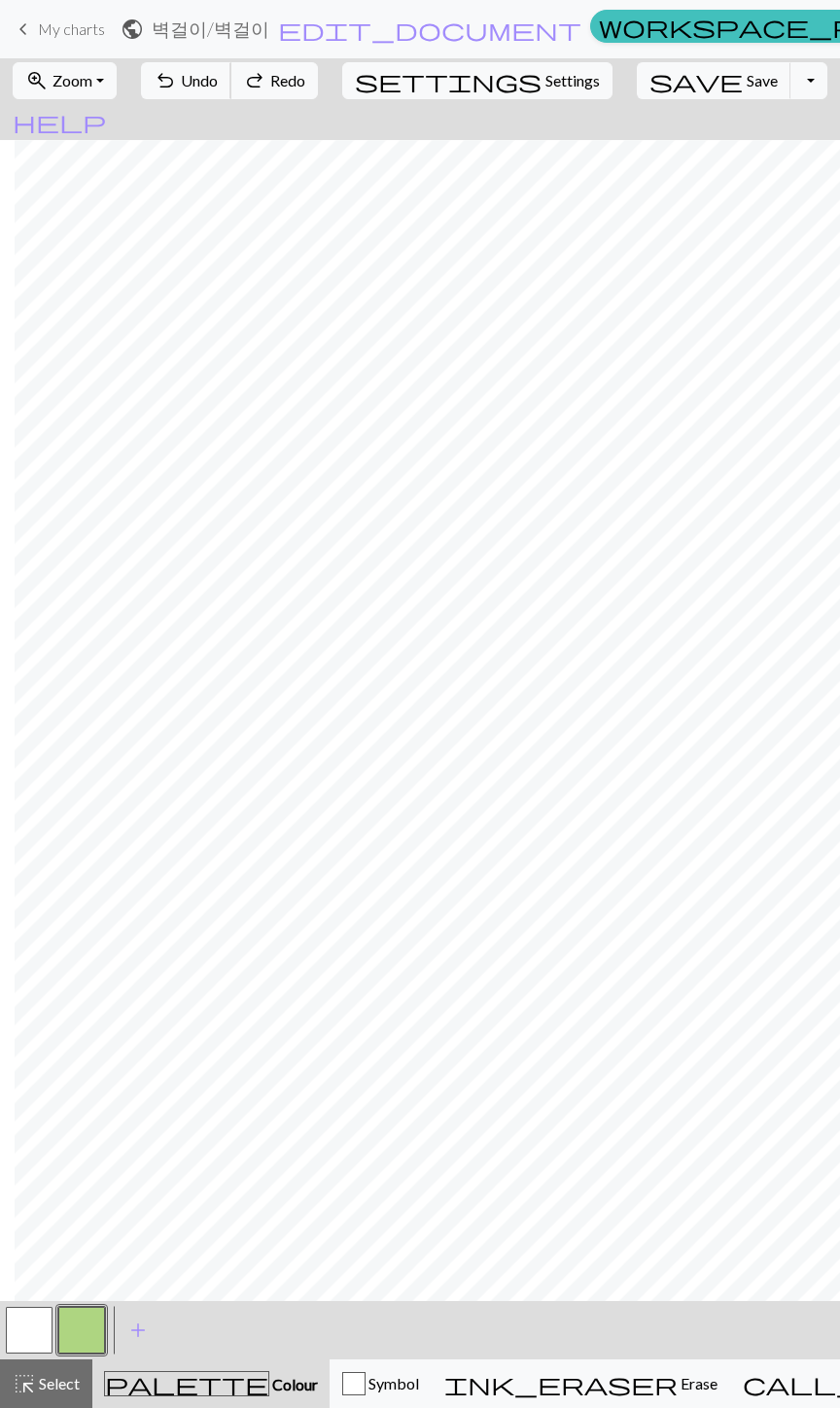click on "Undo" at bounding box center (199, 80) 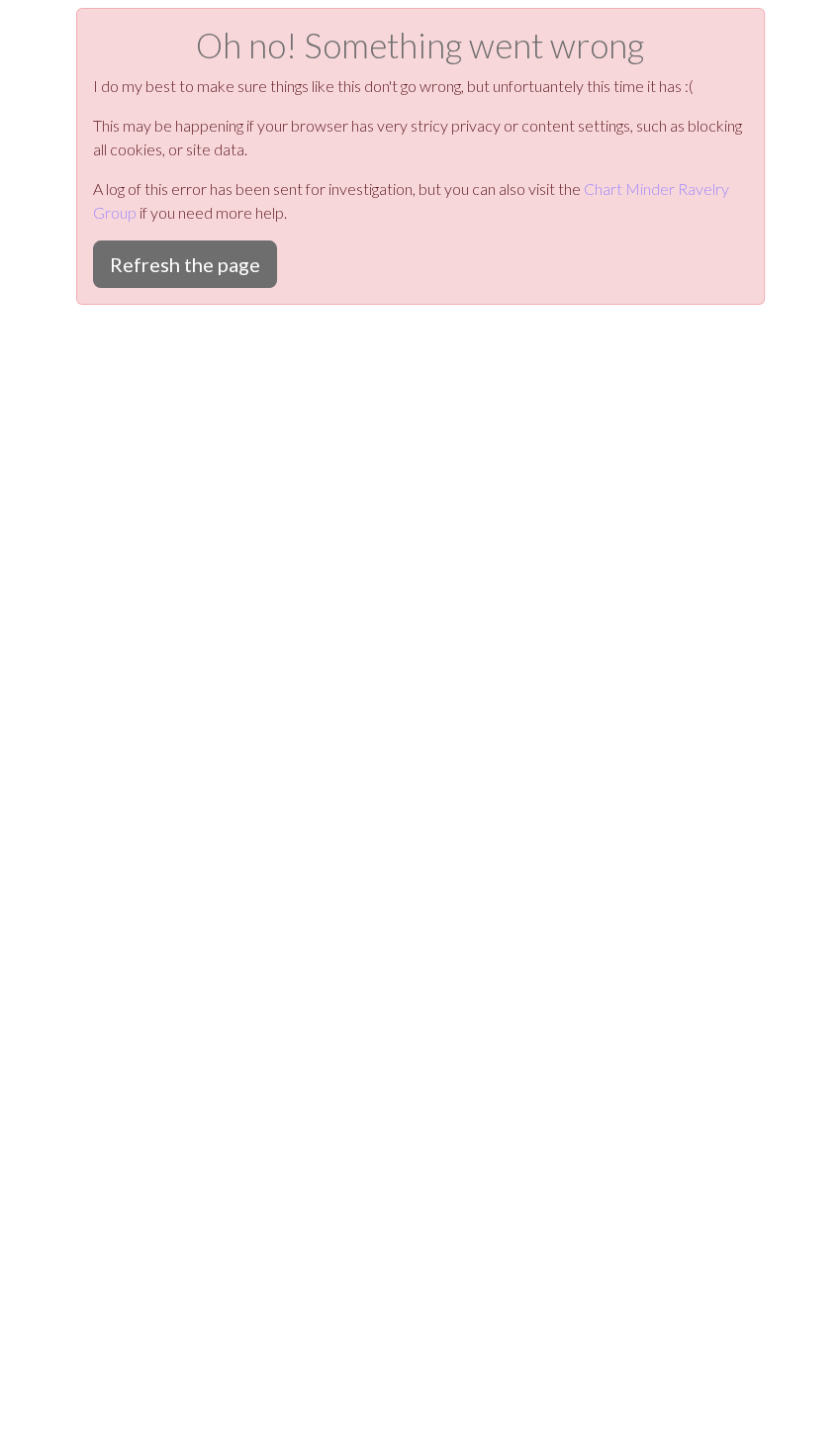 click on "I do my best to make sure things like this don't go wrong, but unfortuantely this time it has :(" at bounding box center [420, 86] 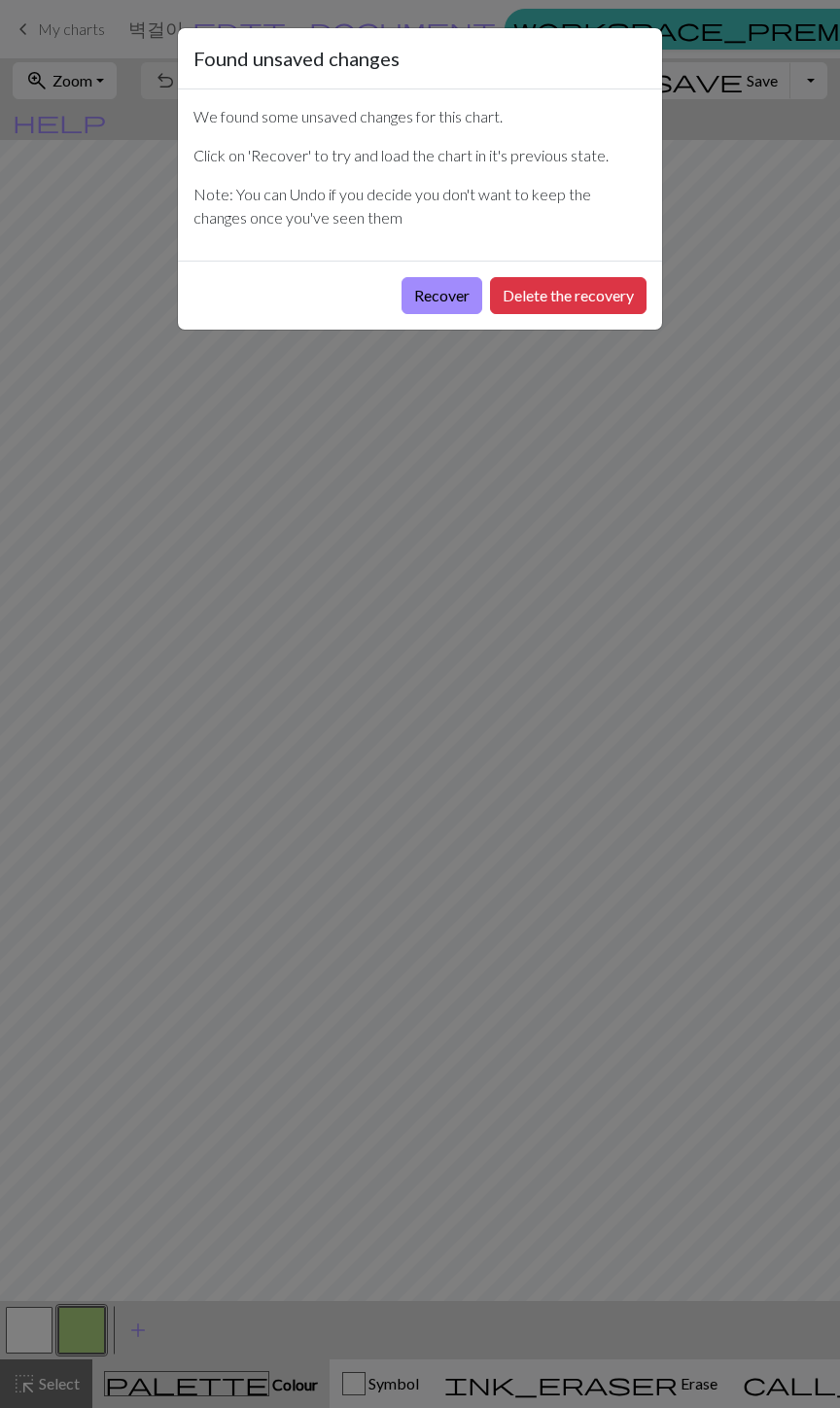 scroll, scrollTop: 0, scrollLeft: 0, axis: both 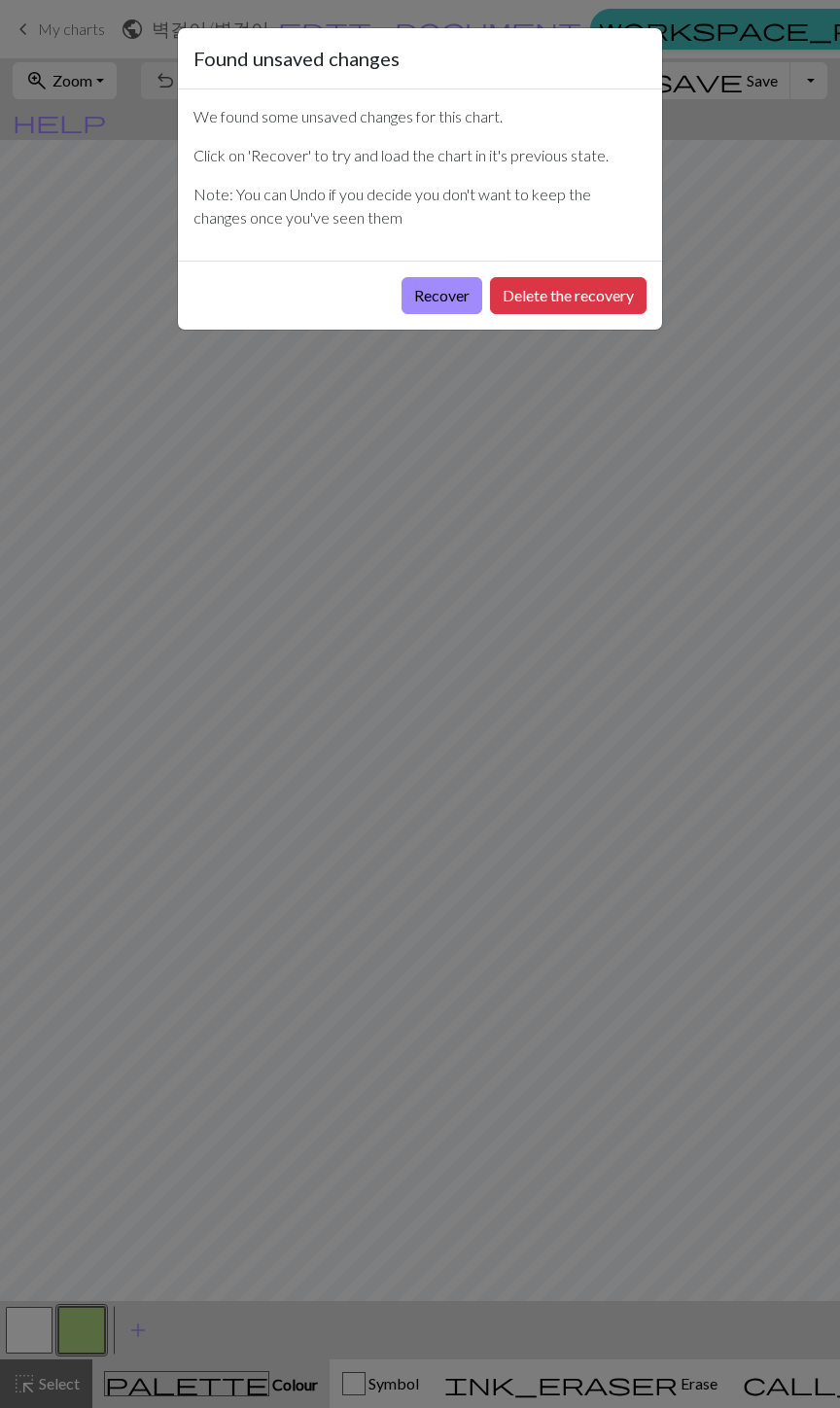 click on "Delete the recovery" at bounding box center [568, 296] 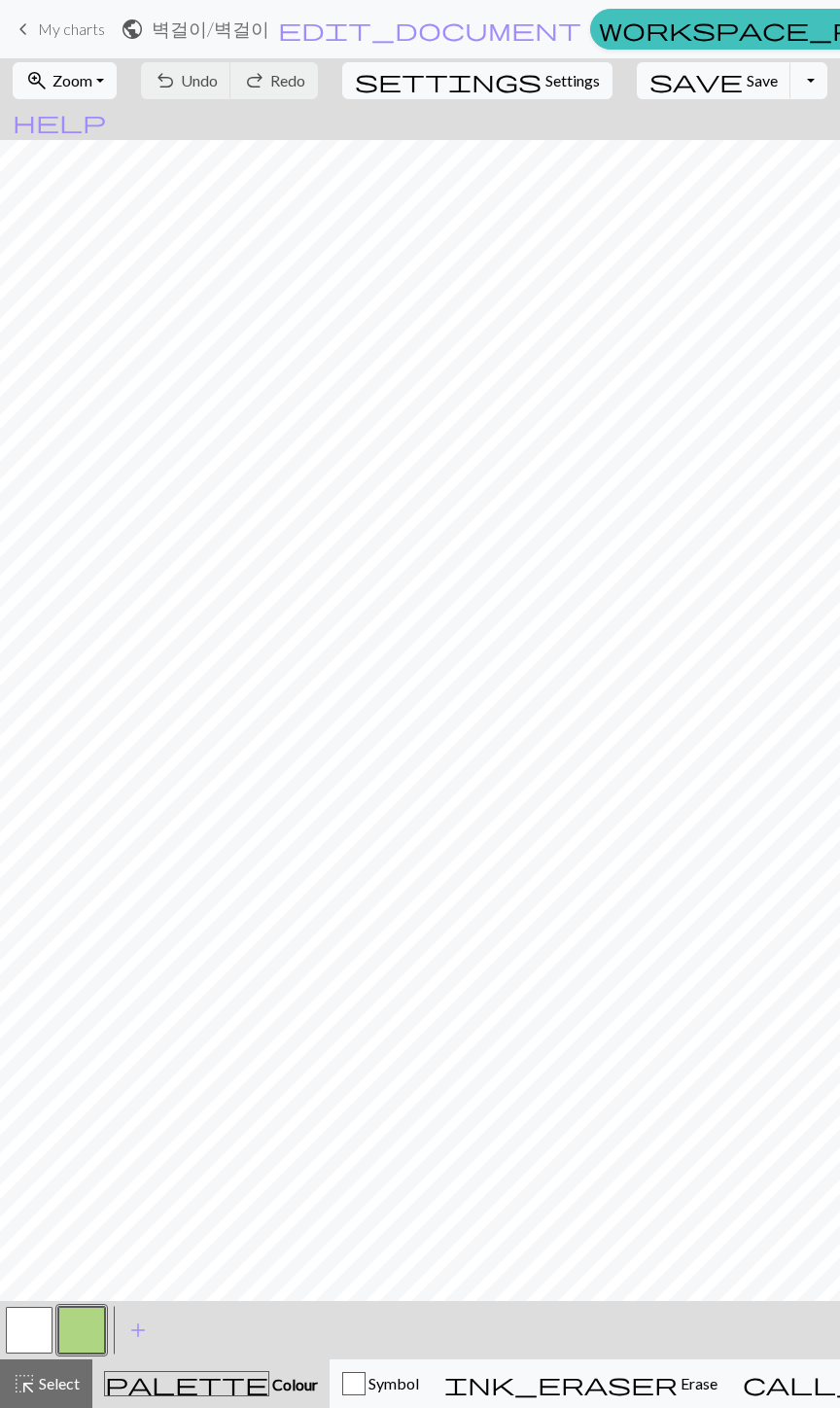 click on "Zoom" at bounding box center [72, 80] 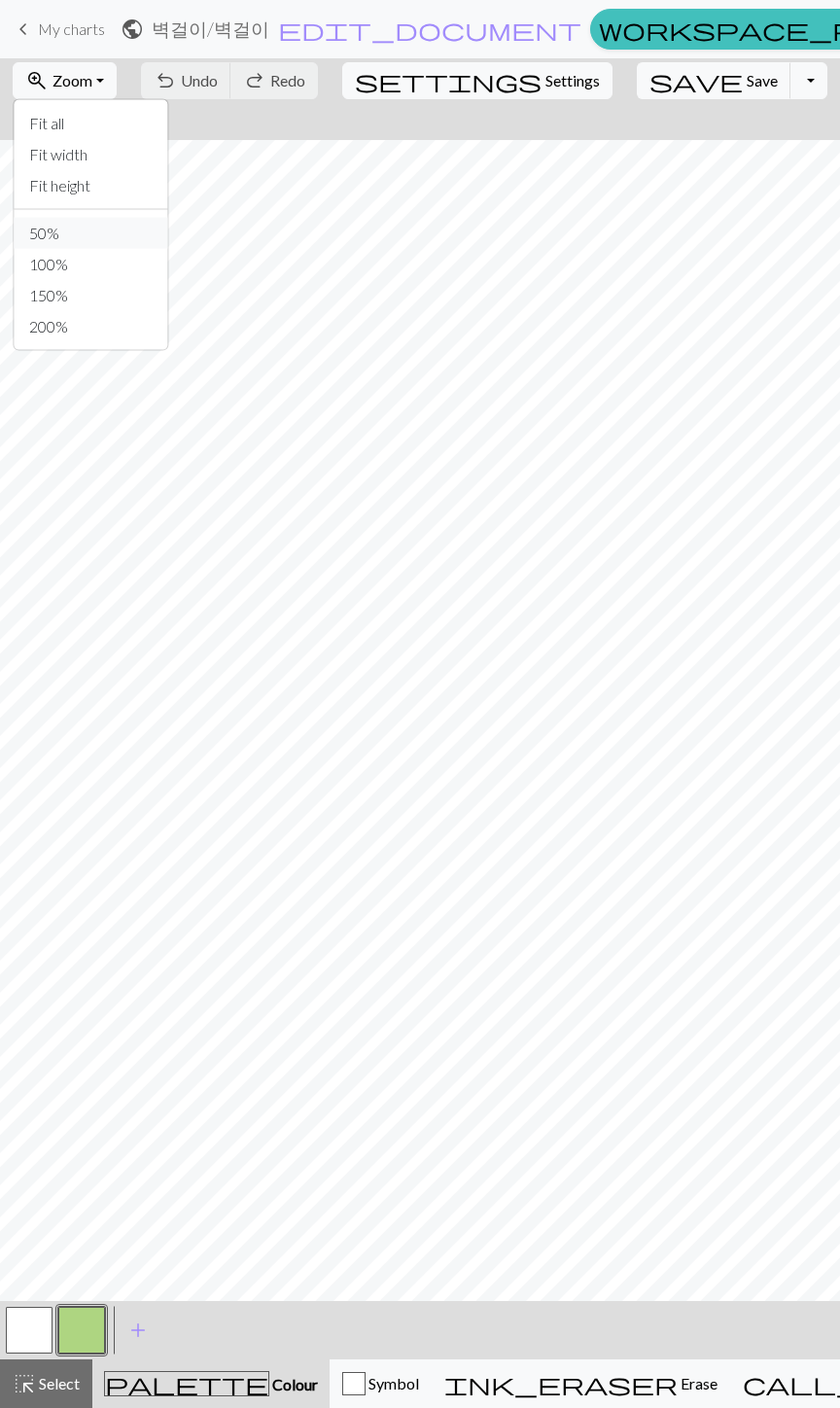 click on "50%" at bounding box center [90, 233] 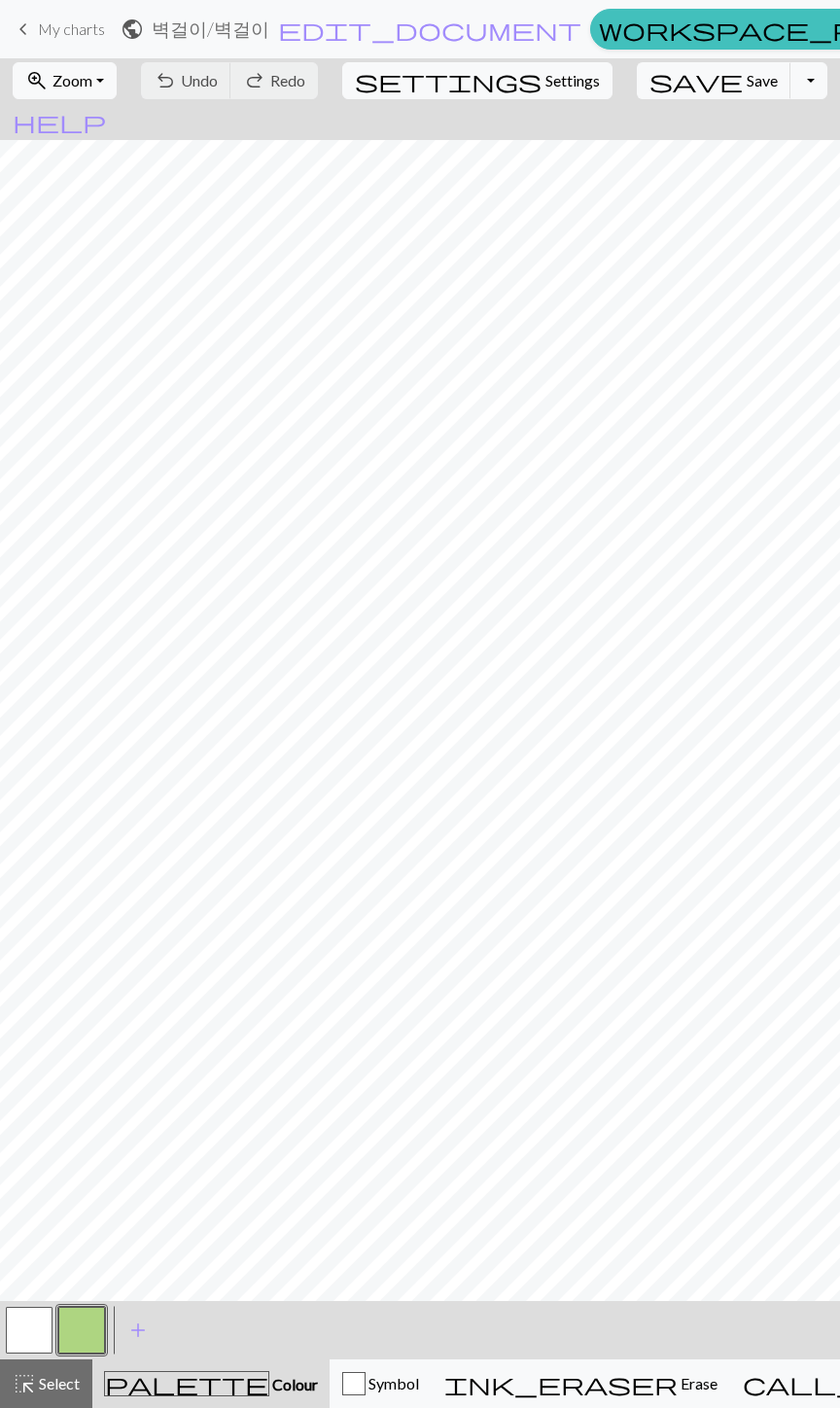 click on "add" at bounding box center (138, 1330) 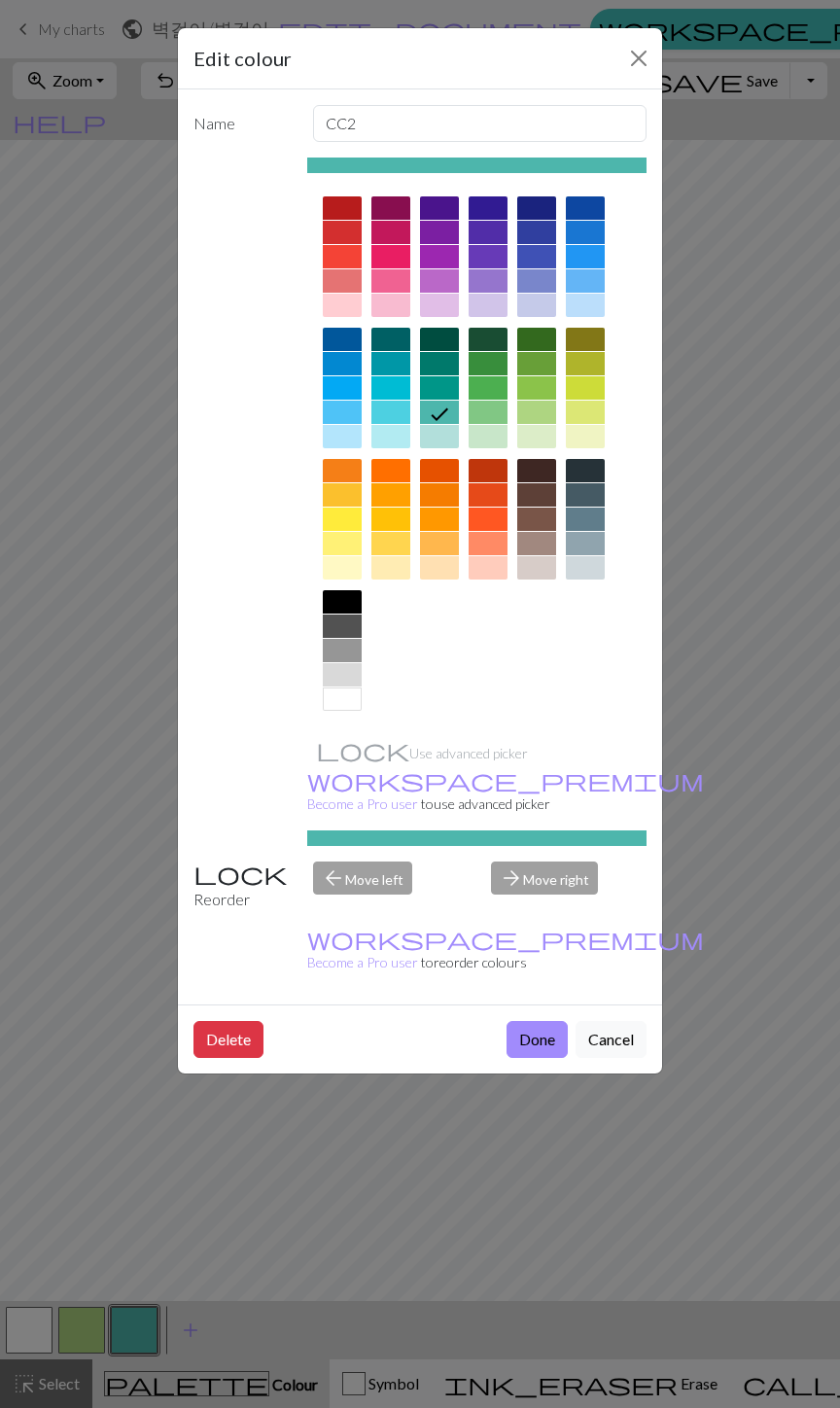 click at bounding box center (537, 495) 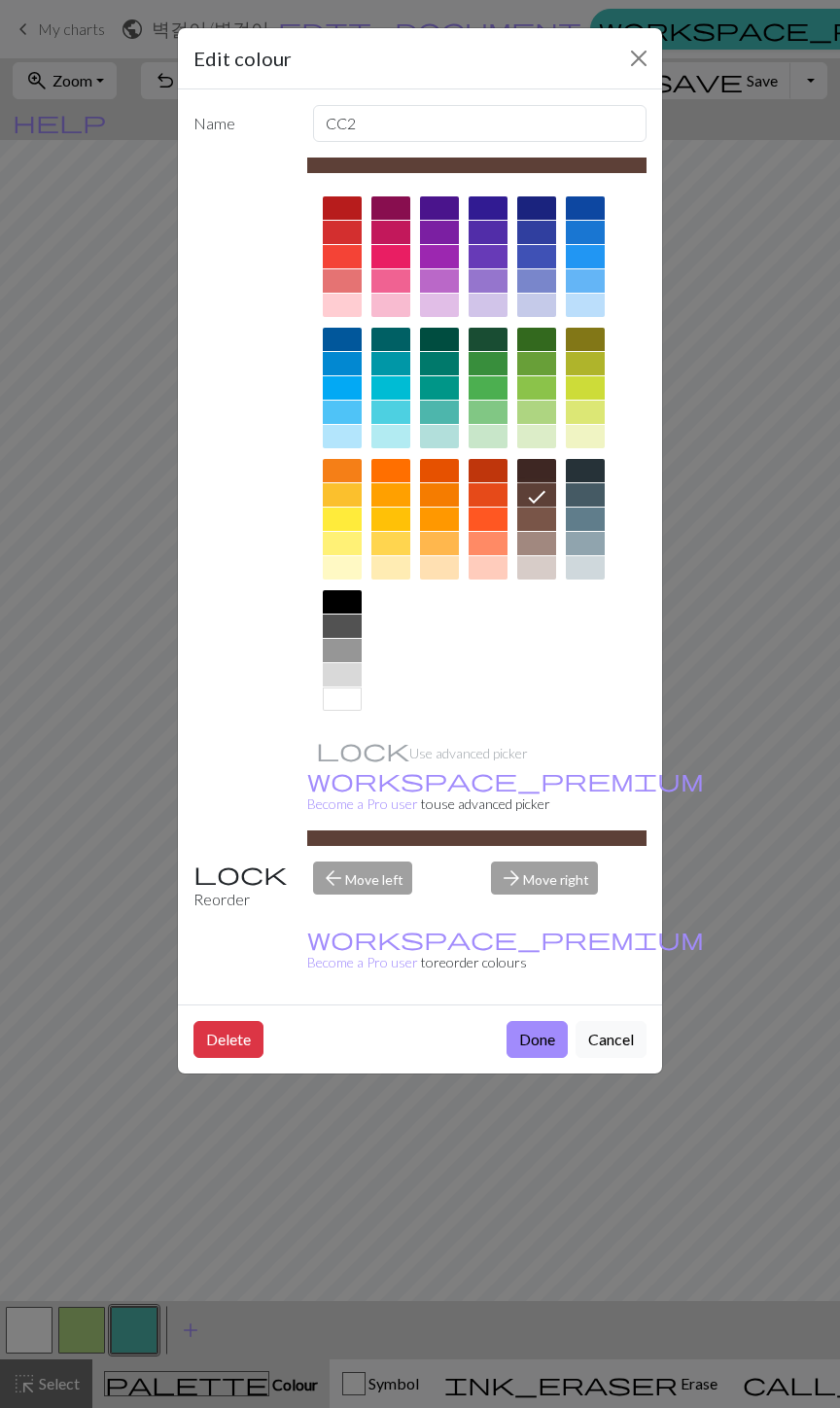 click on "Done" at bounding box center (537, 1039) 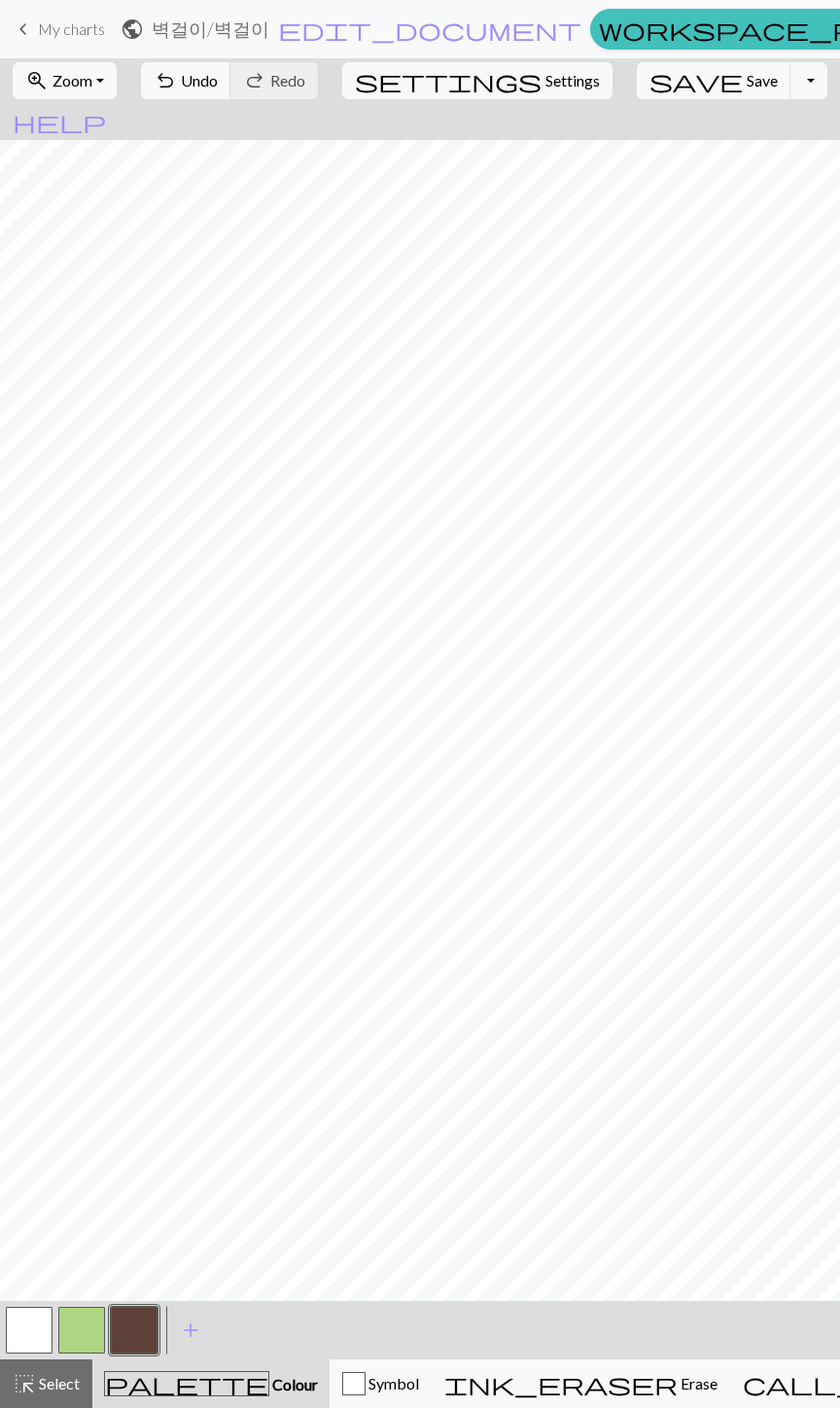 click on "Settings" at bounding box center [573, 81] 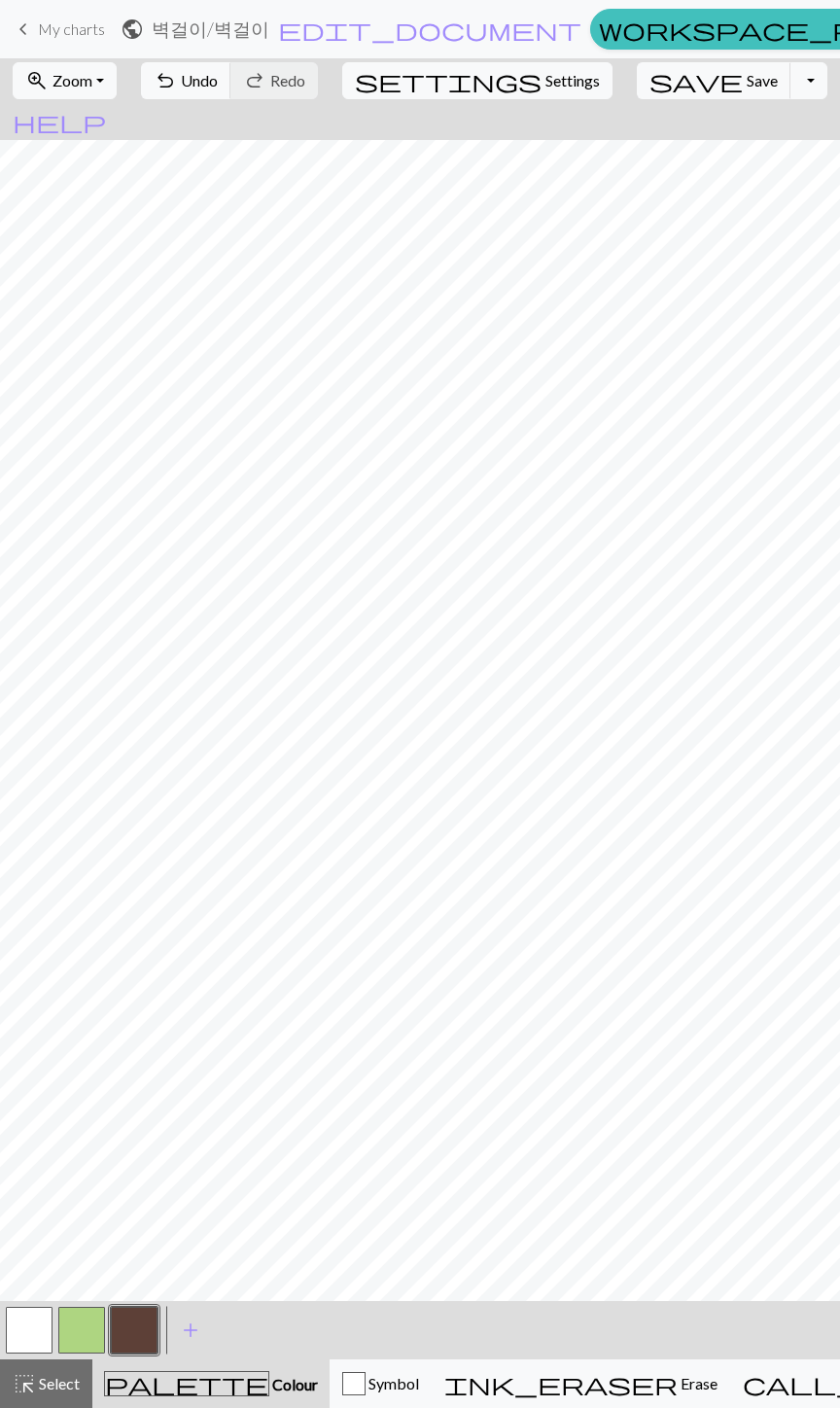 select on "aran" 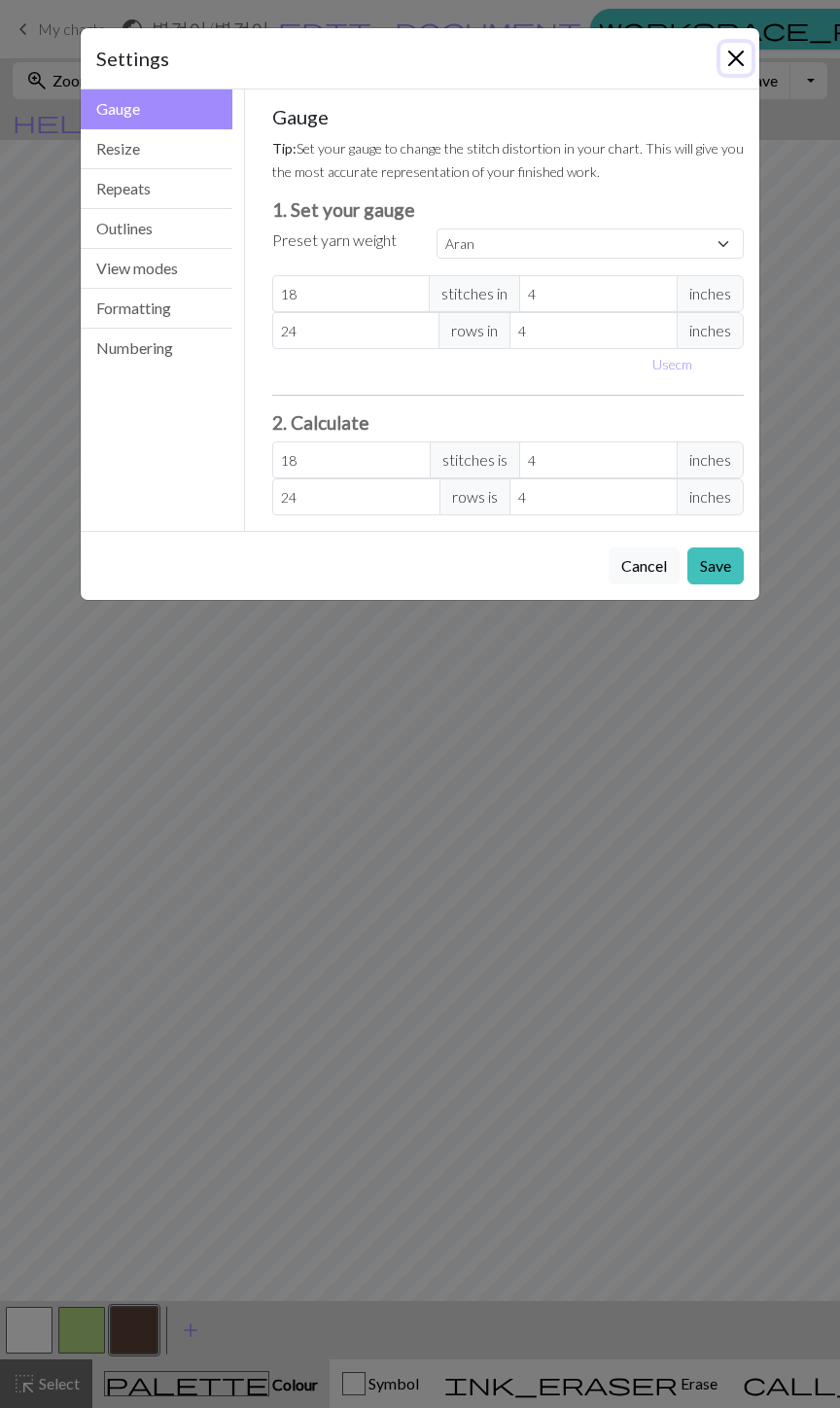 click at bounding box center (736, 58) 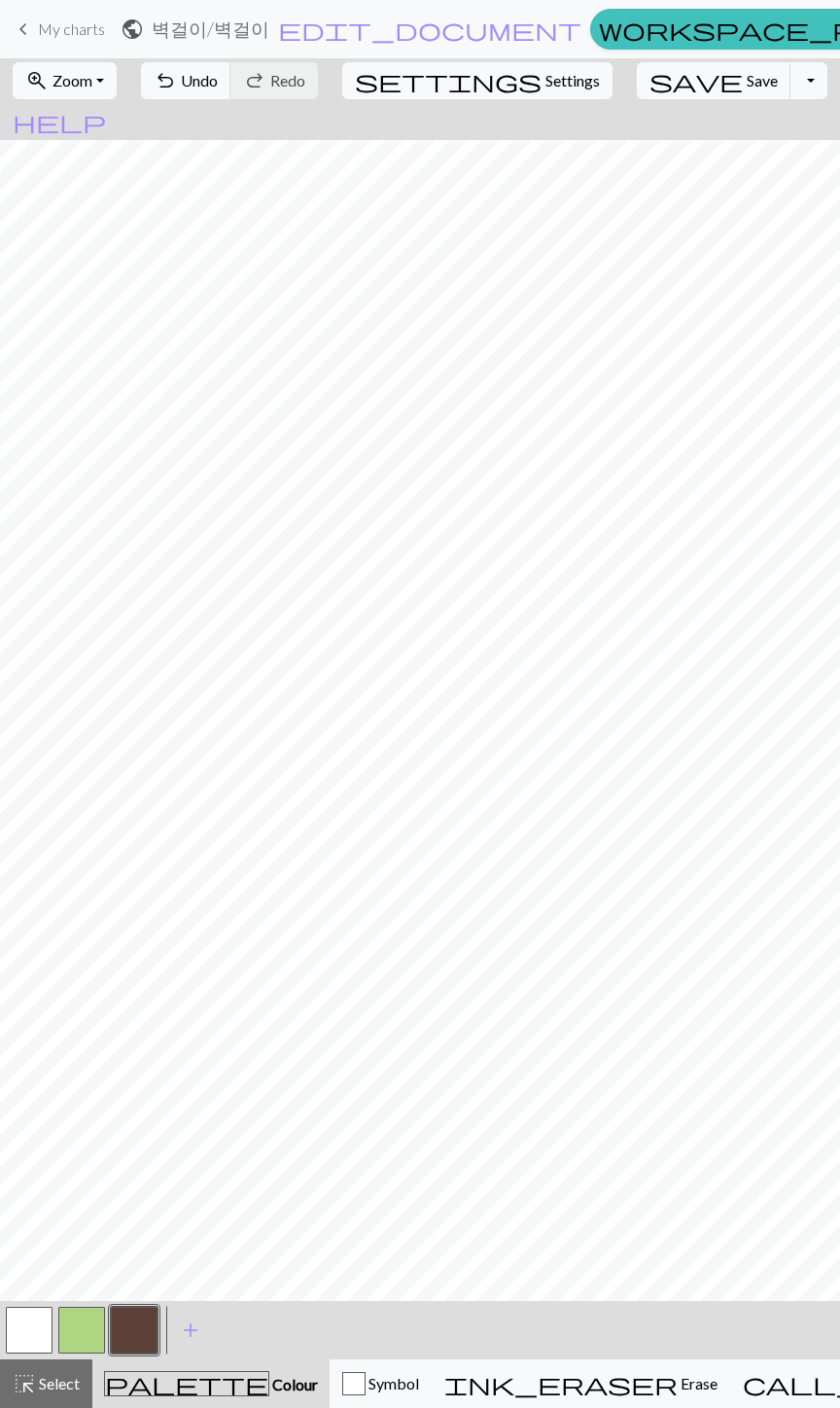 click on "Select" at bounding box center [57, 1383] 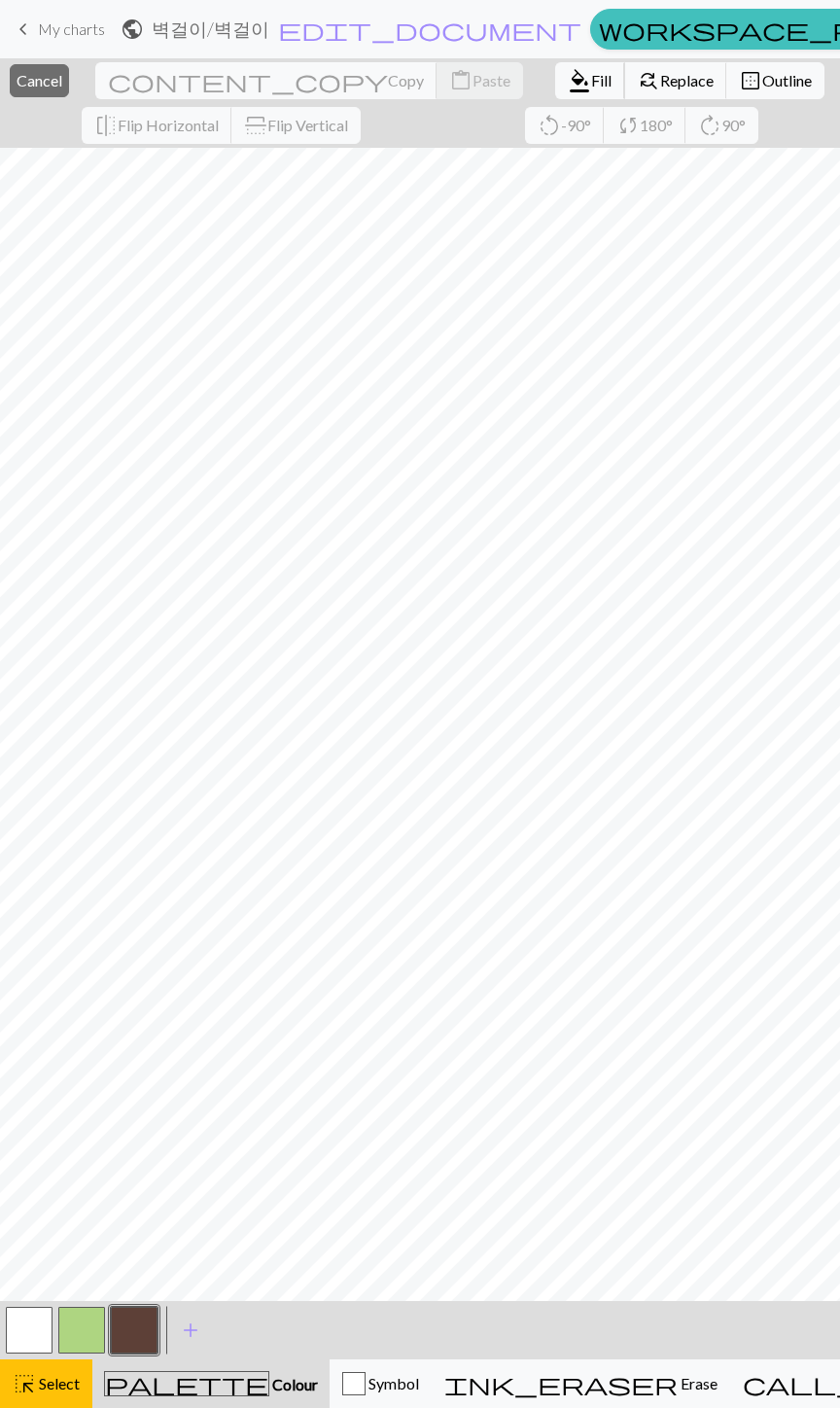 click on "Fill" at bounding box center (601, 80) 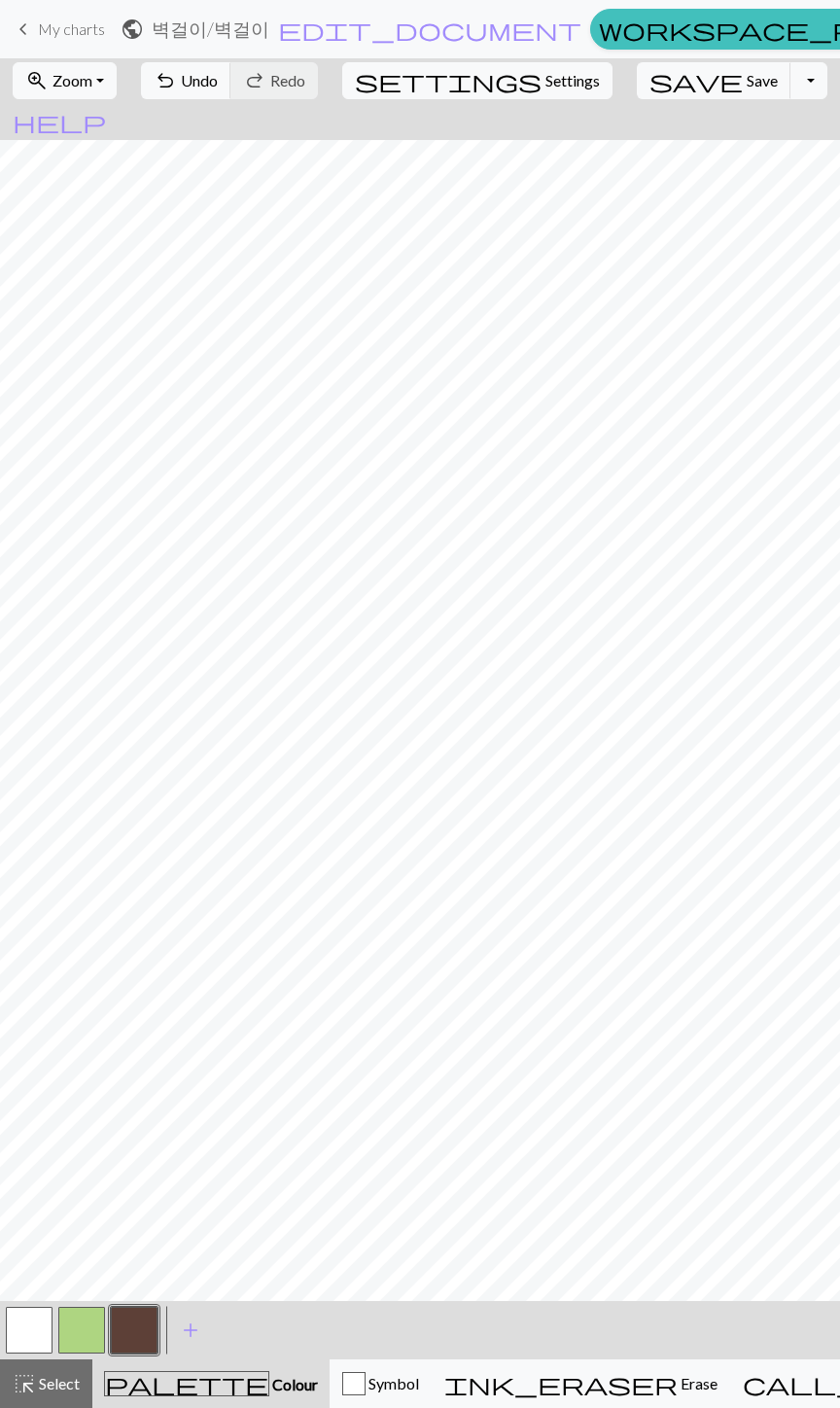 click on "Select" at bounding box center (57, 1383) 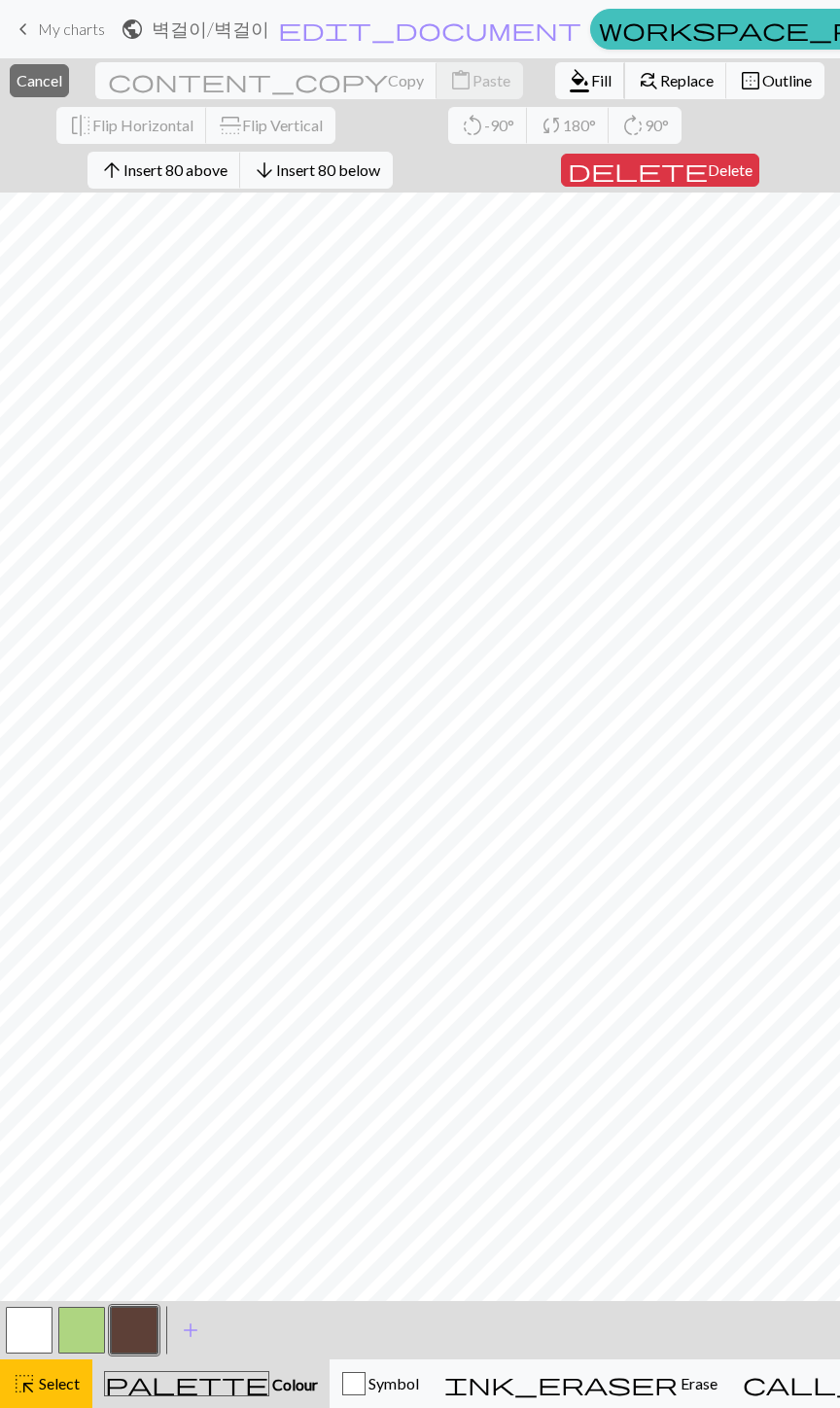 click on "Fill" at bounding box center (601, 80) 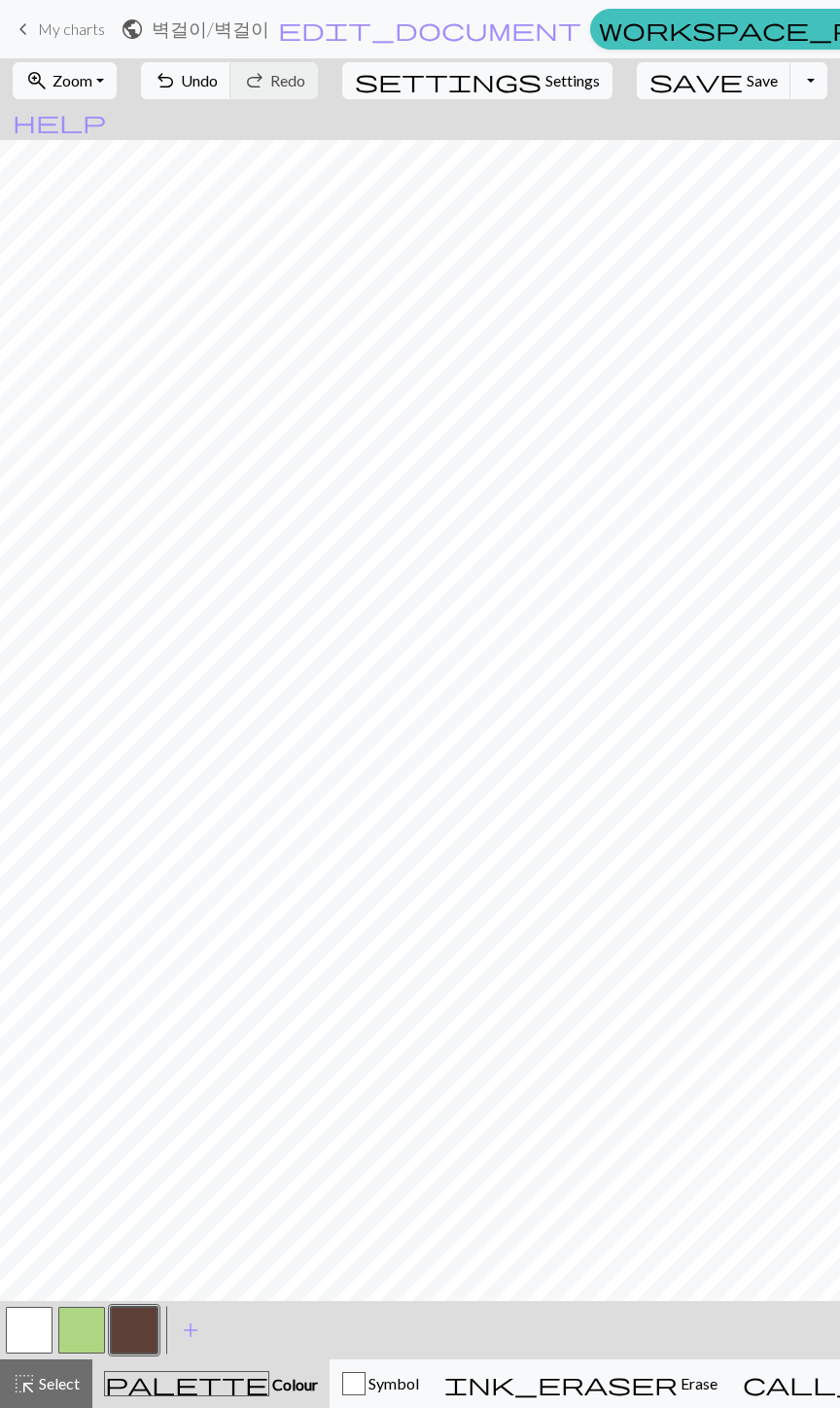 click at bounding box center (29, 1330) 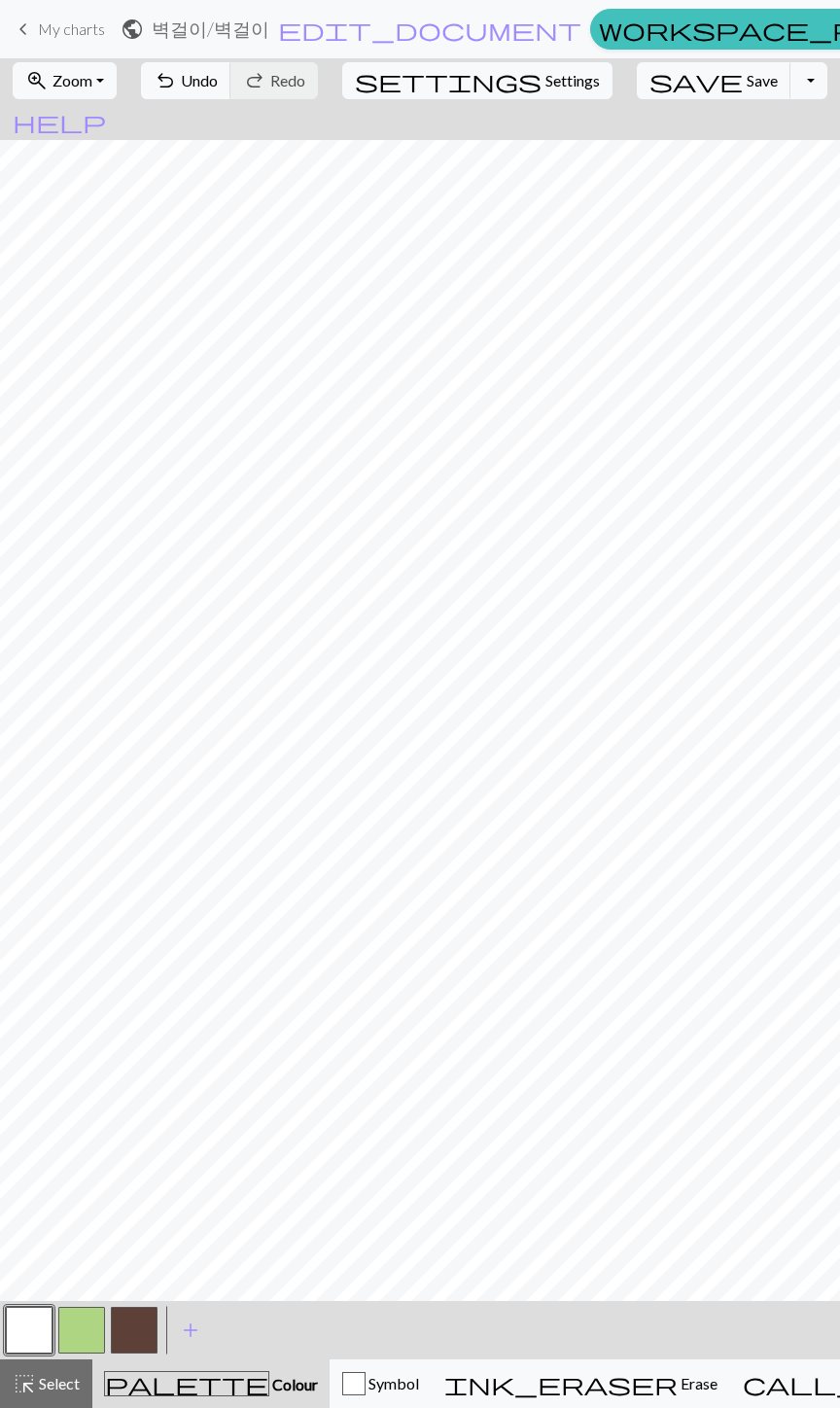 click on "Select" at bounding box center [57, 1383] 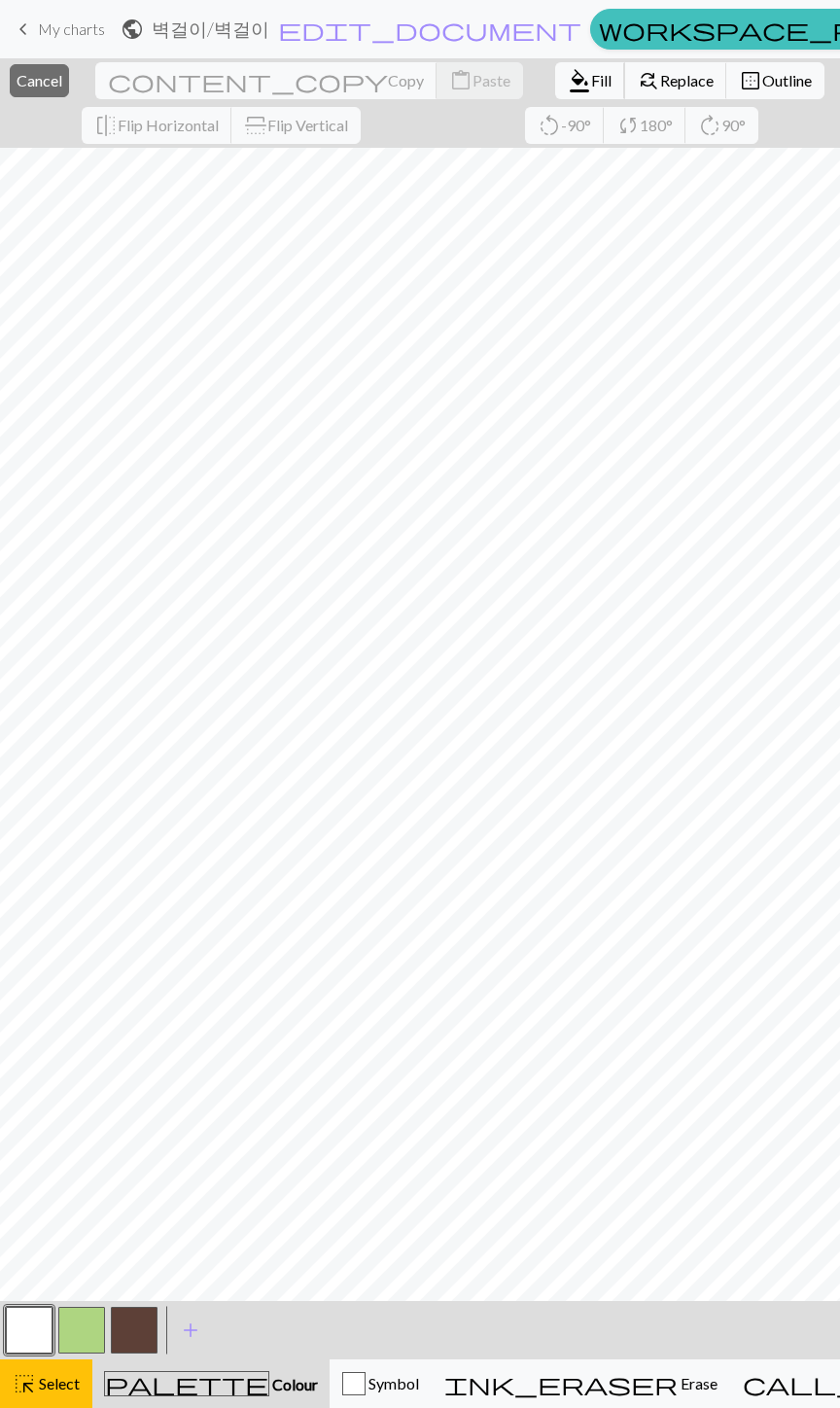 click on "format_color_fill  Fill" at bounding box center (590, 81) 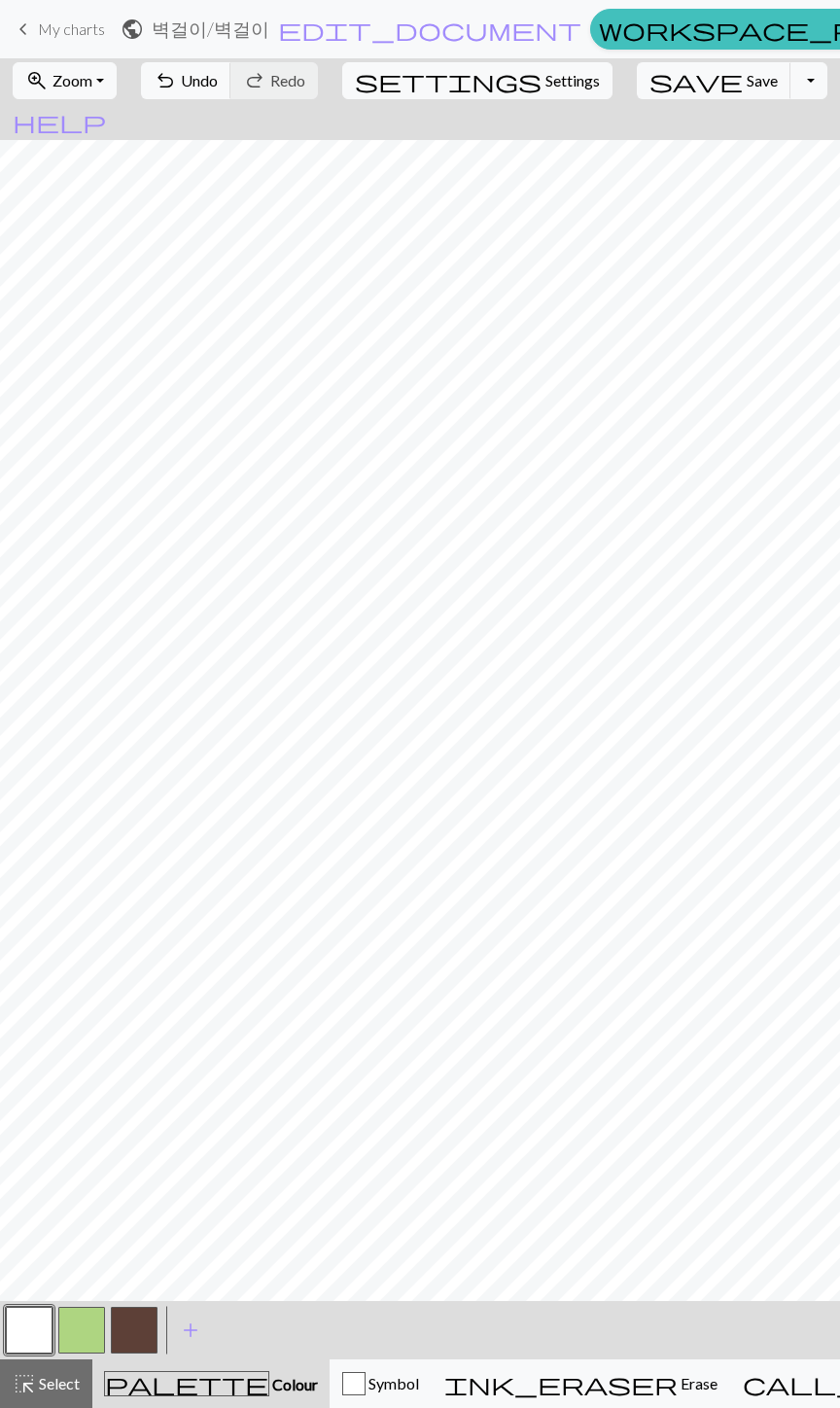 click on "ink_eraser   Erase   Erase" at bounding box center [580, 1384] 